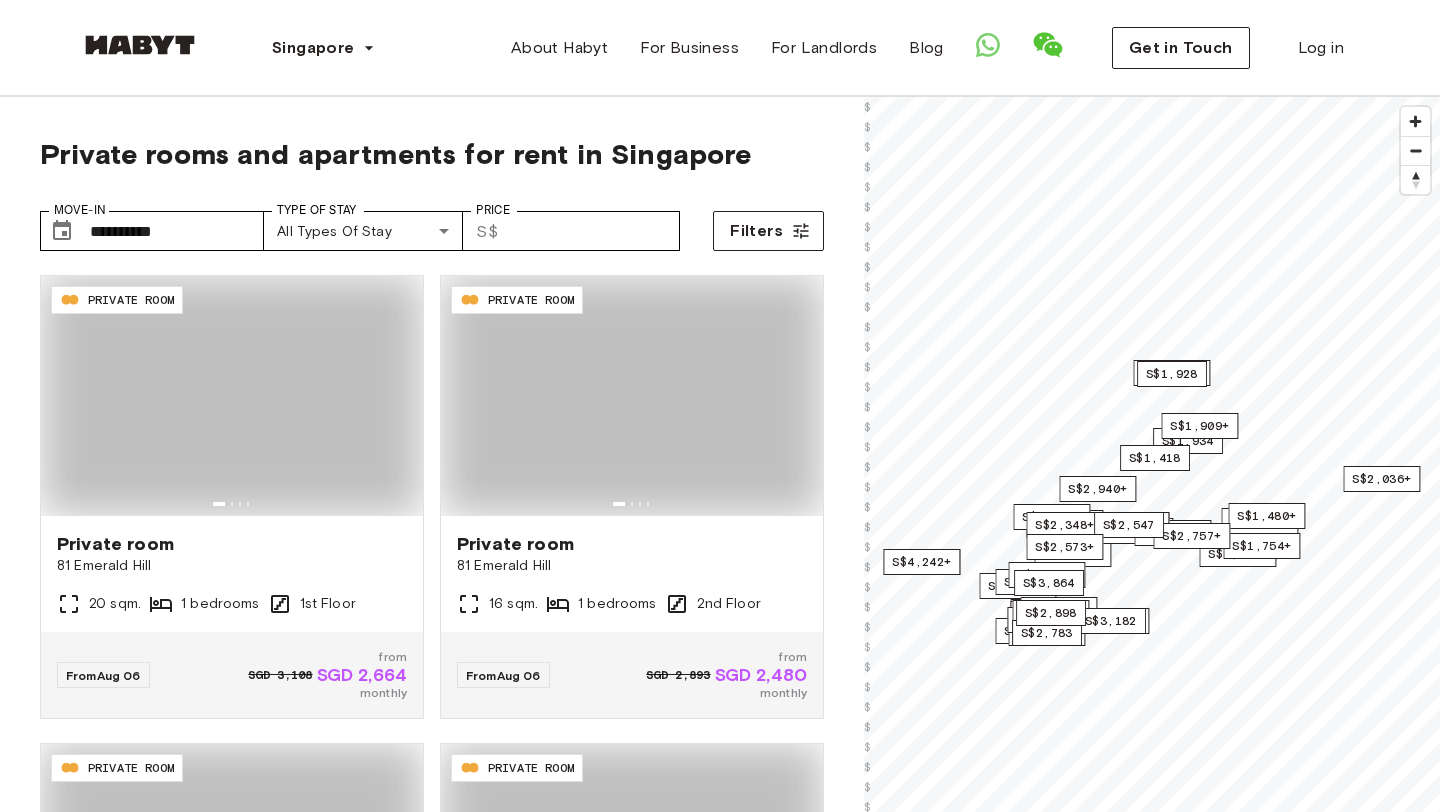 scroll, scrollTop: 0, scrollLeft: 0, axis: both 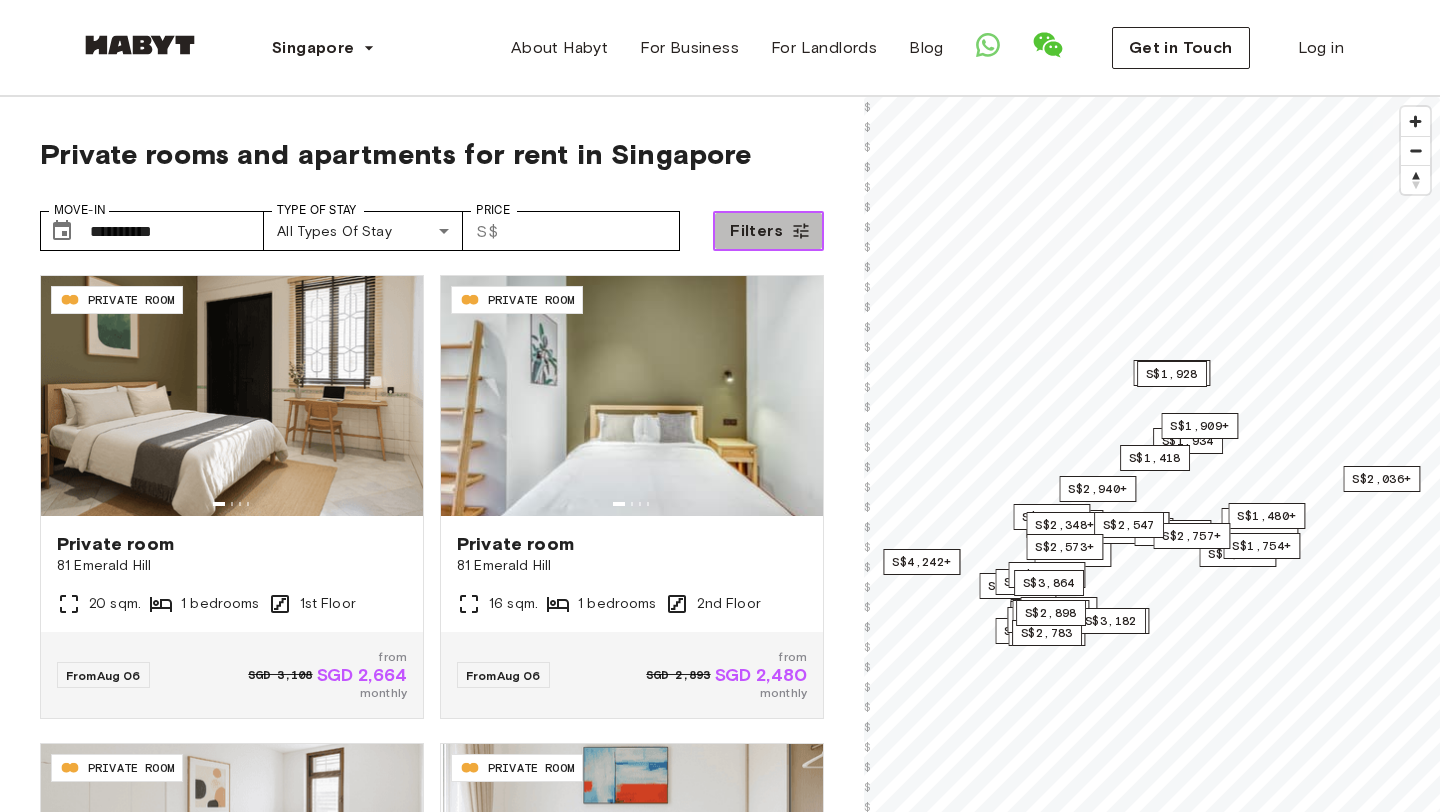 click on "Filters" at bounding box center [768, 231] 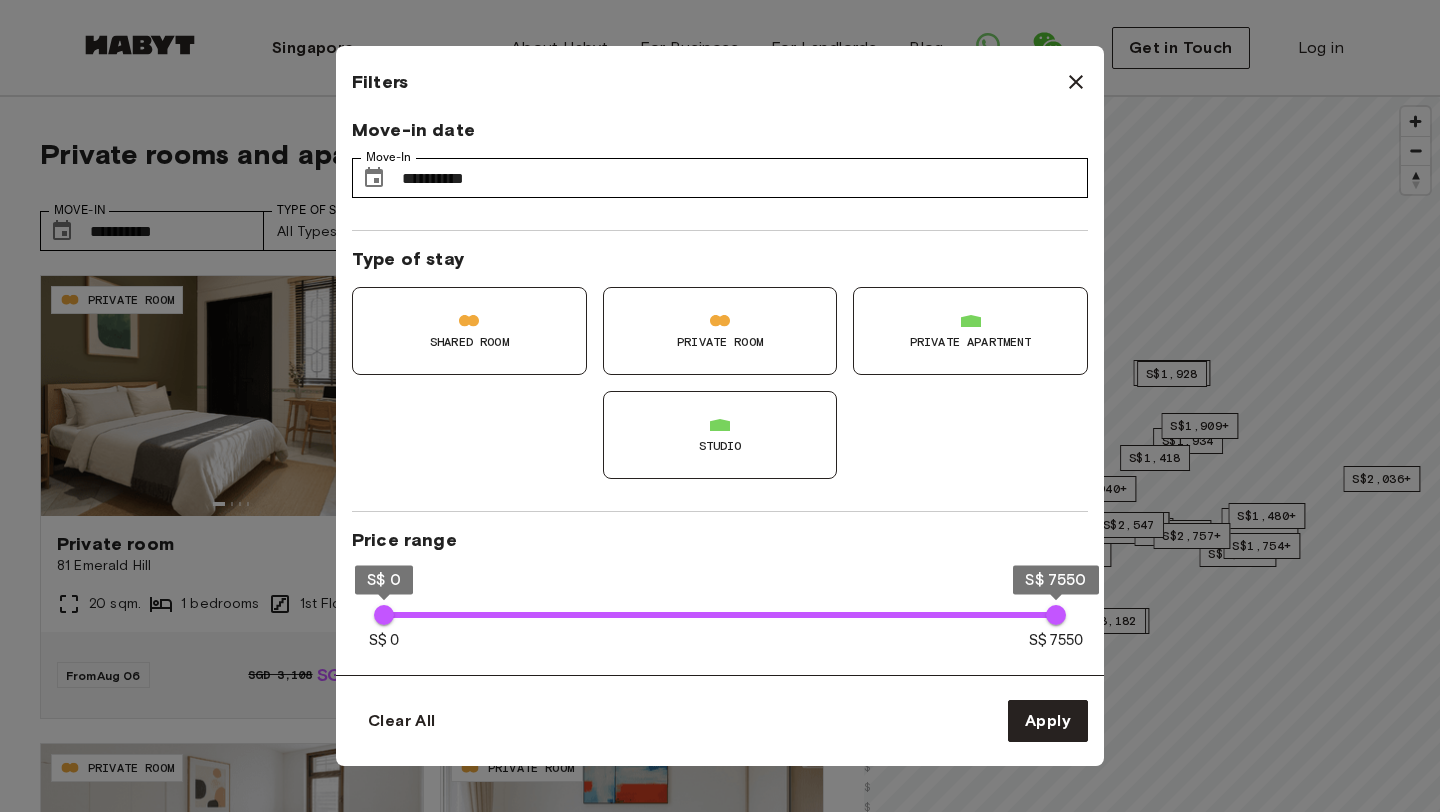 click on "Private Room" at bounding box center (720, 331) 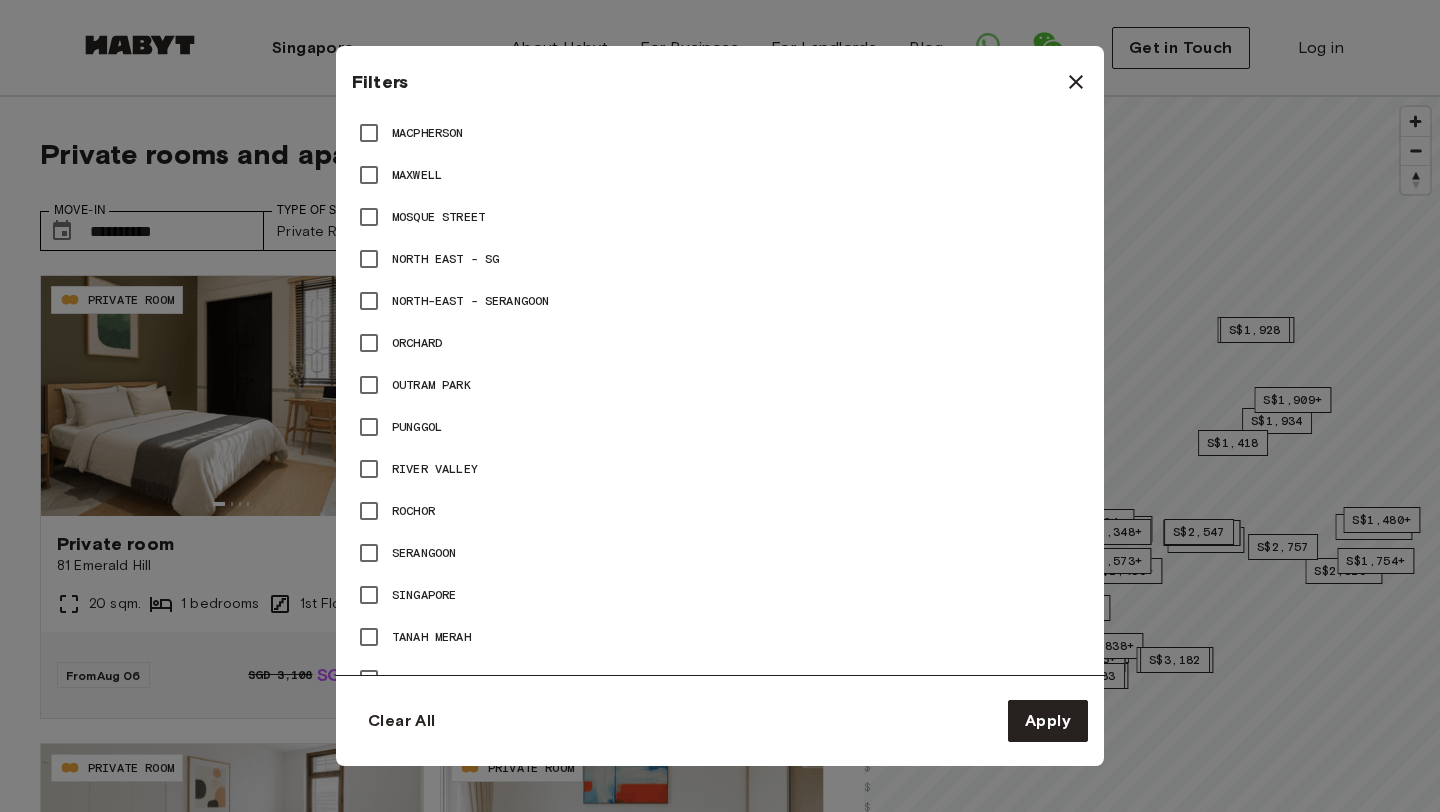 scroll, scrollTop: 2526, scrollLeft: 0, axis: vertical 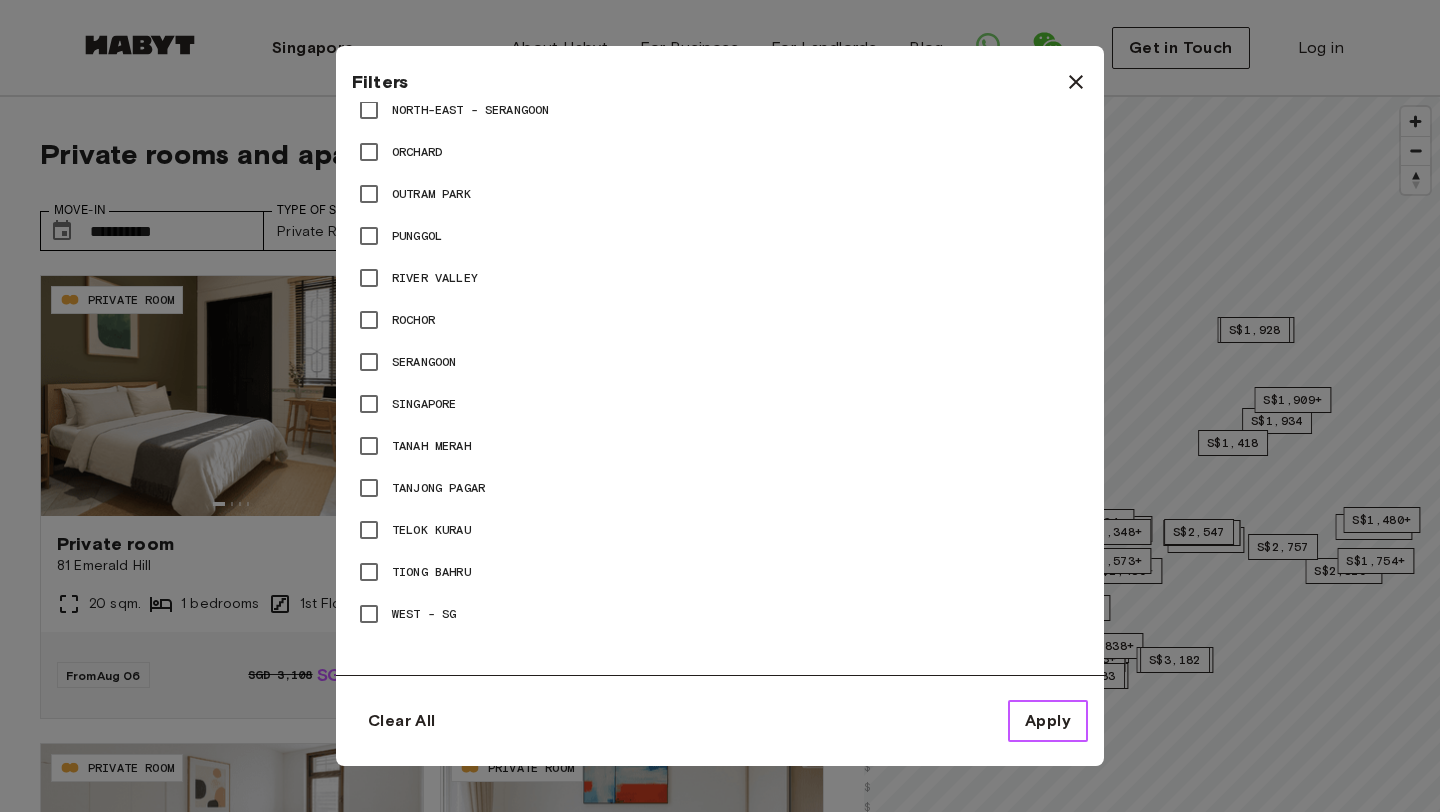 click on "Apply" at bounding box center [1048, 721] 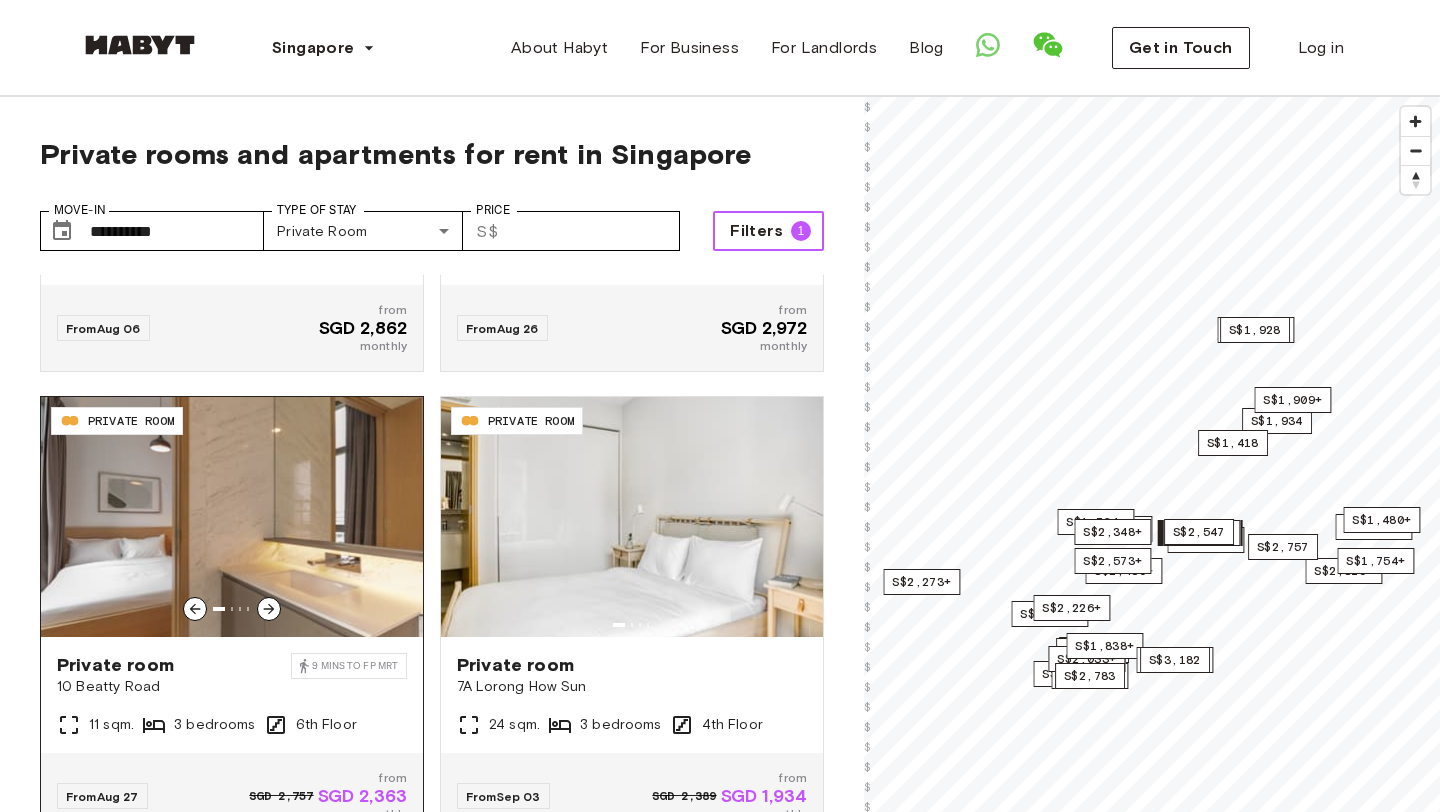 scroll, scrollTop: 2297, scrollLeft: 0, axis: vertical 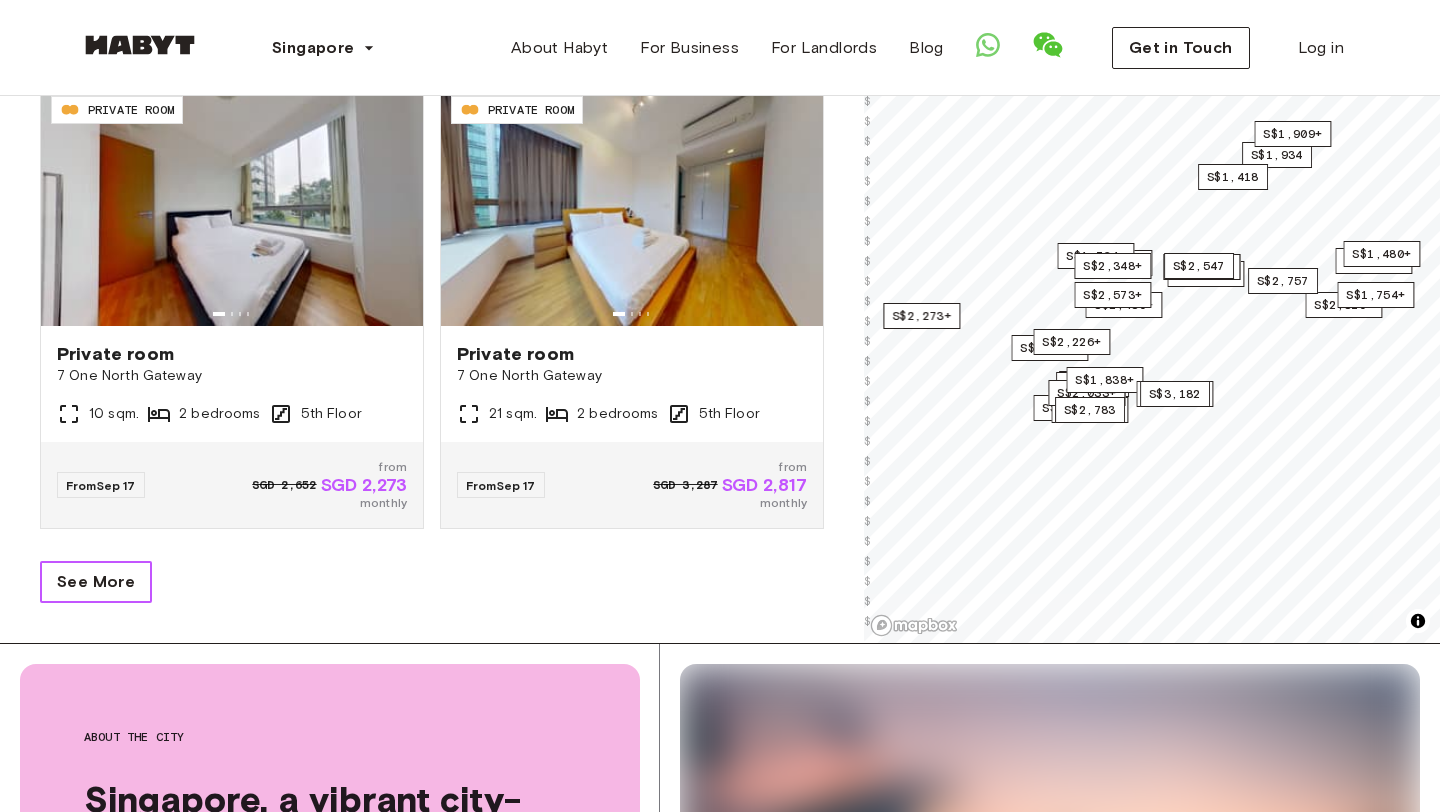 click on "See More" at bounding box center [96, 582] 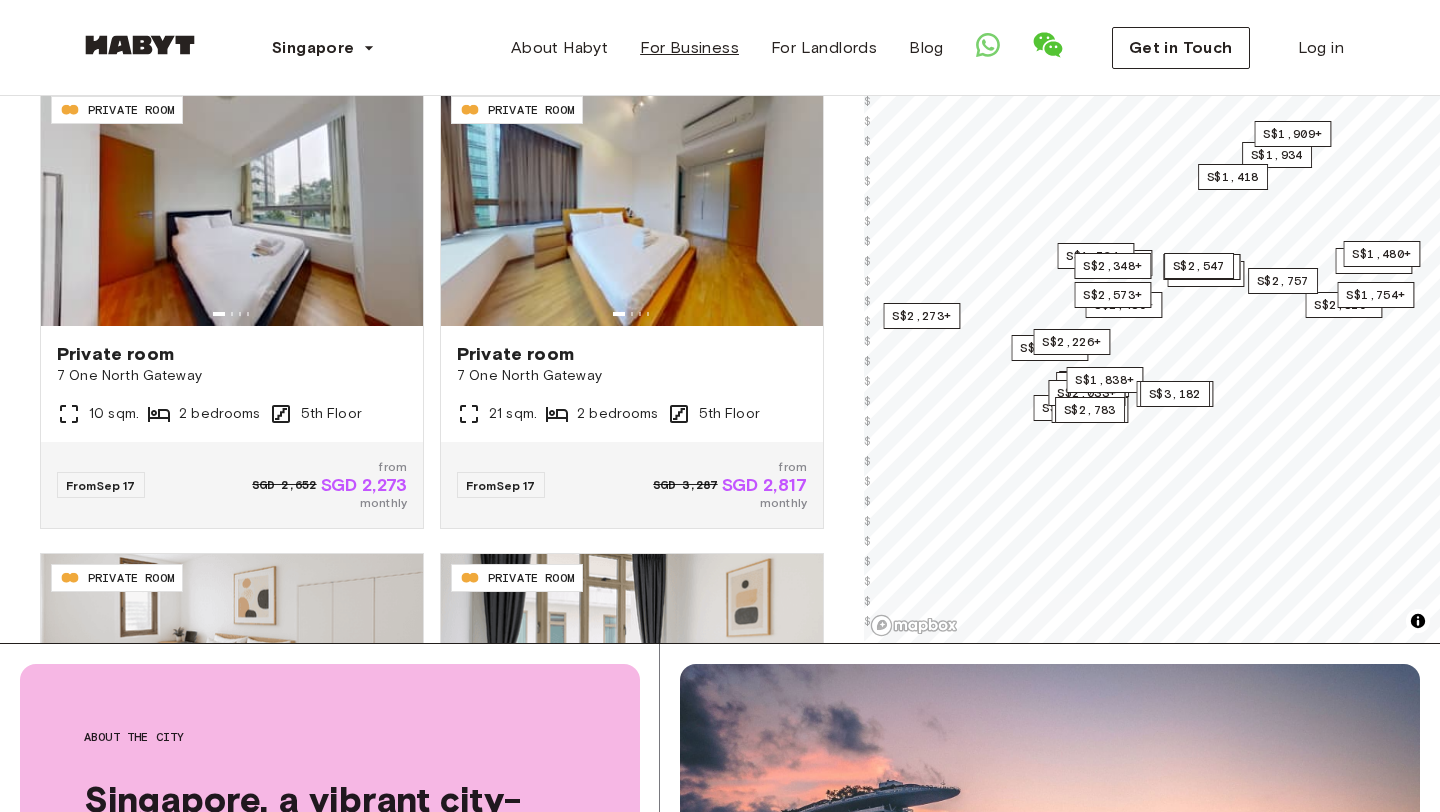 scroll, scrollTop: 0, scrollLeft: 0, axis: both 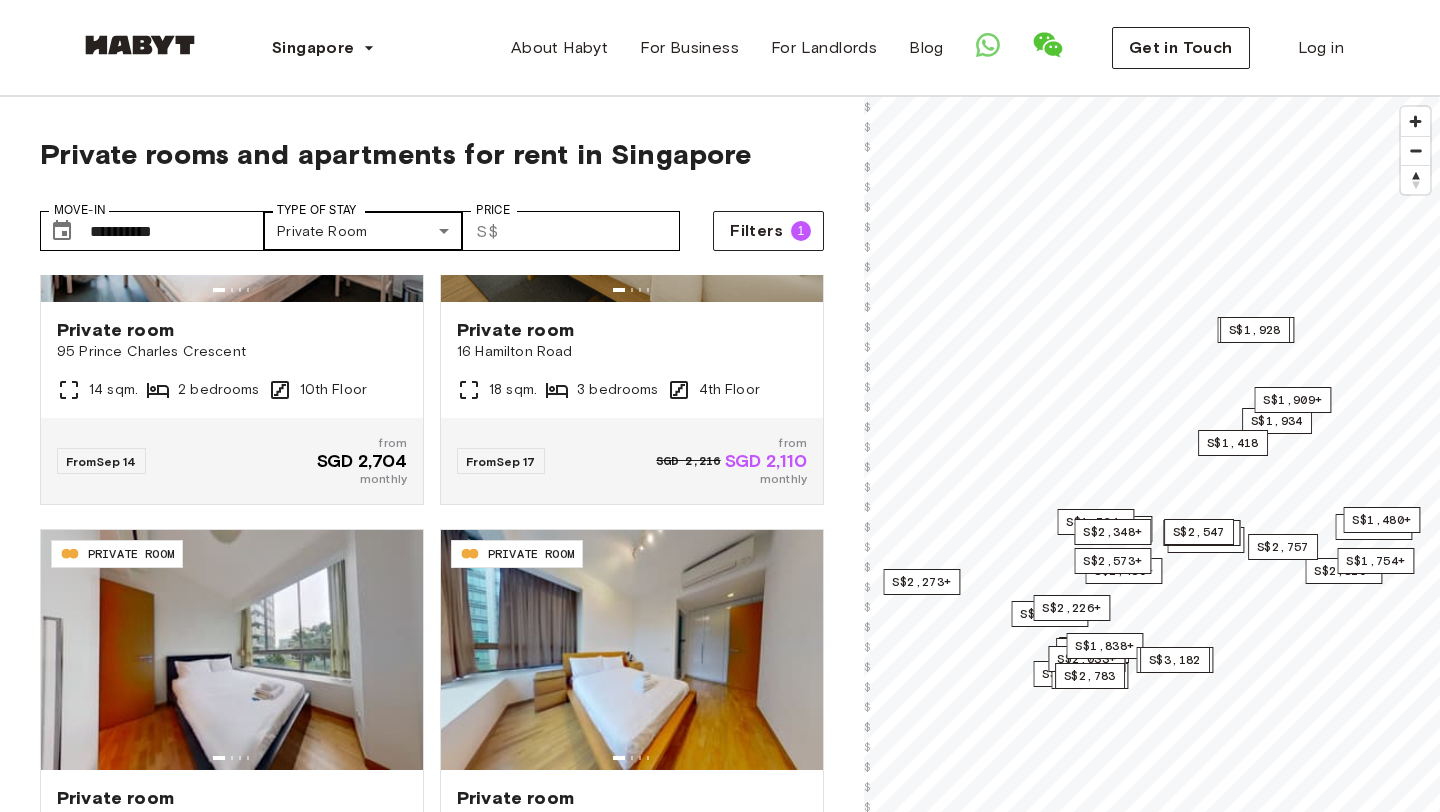 click on "**********" at bounding box center (720, 2455) 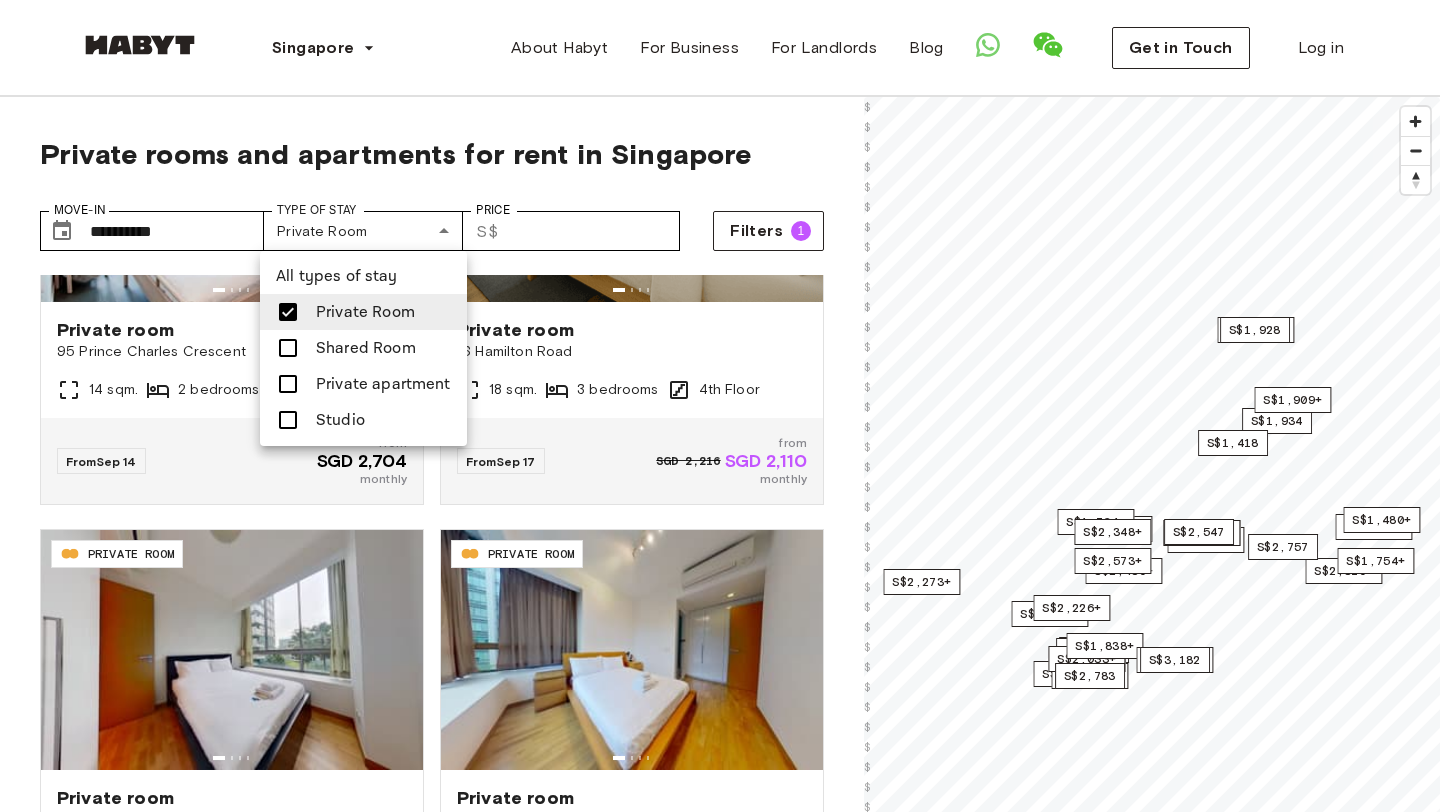 click on "Studio" at bounding box center [340, 420] 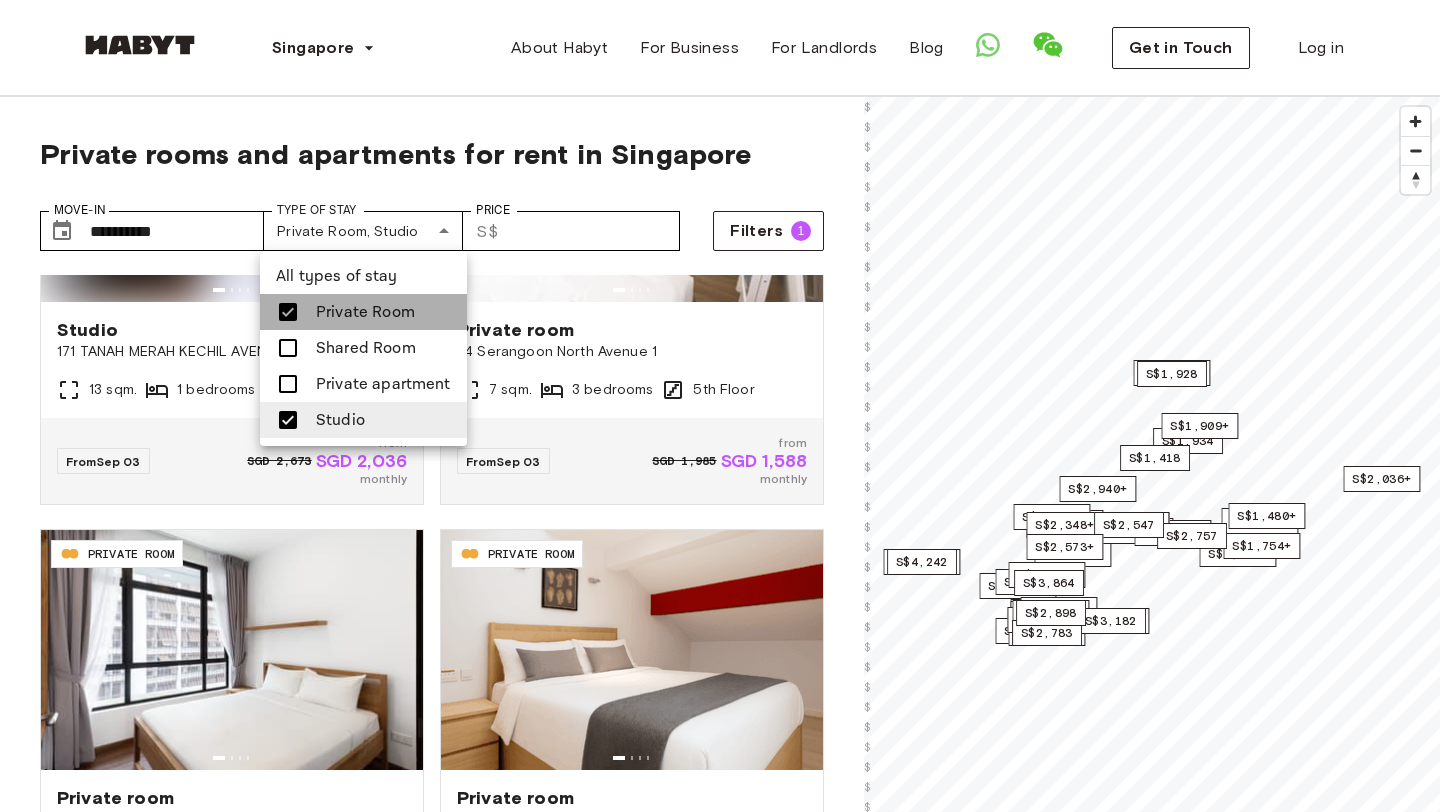 click on "Private Room" at bounding box center [365, 312] 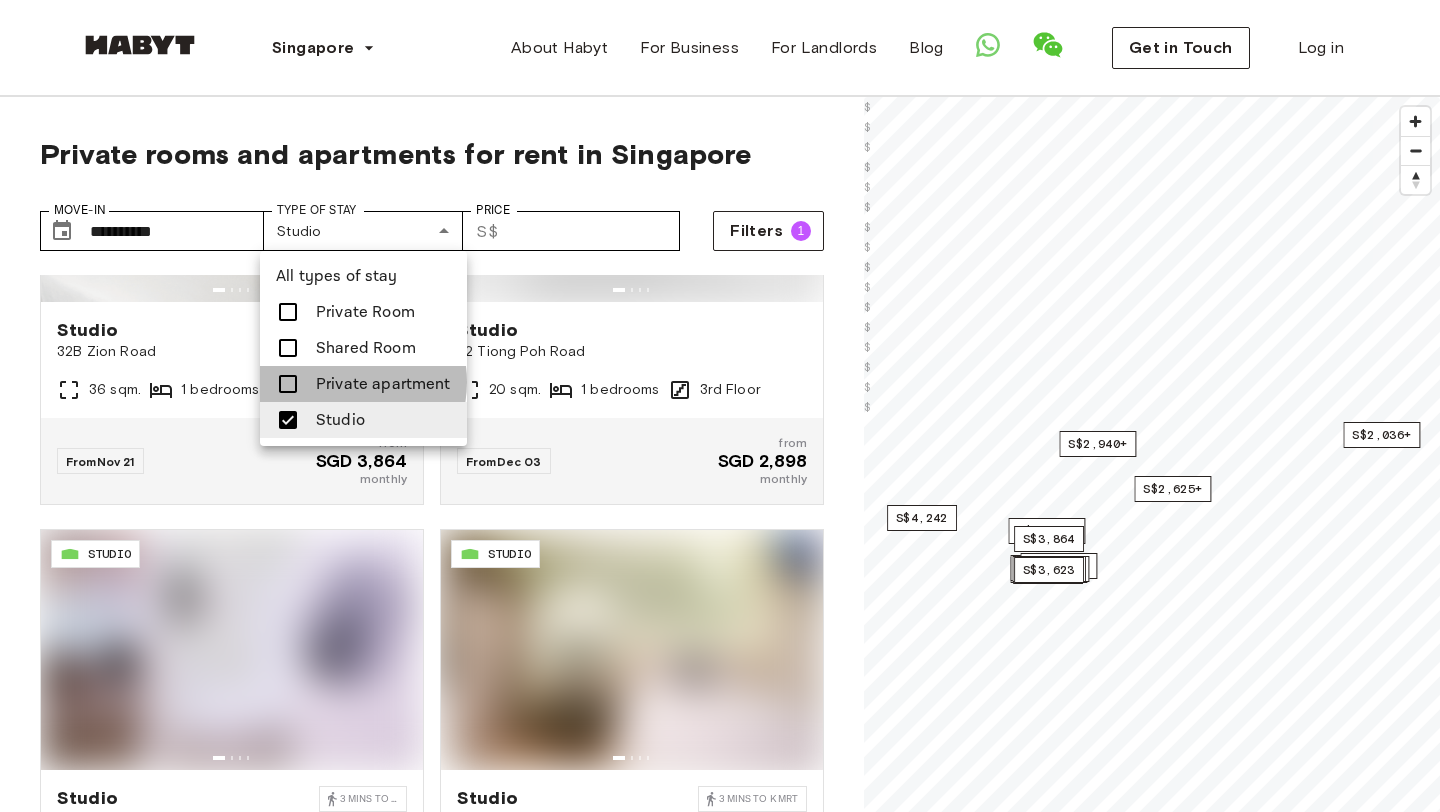 click on "Private apartment" at bounding box center [383, 384] 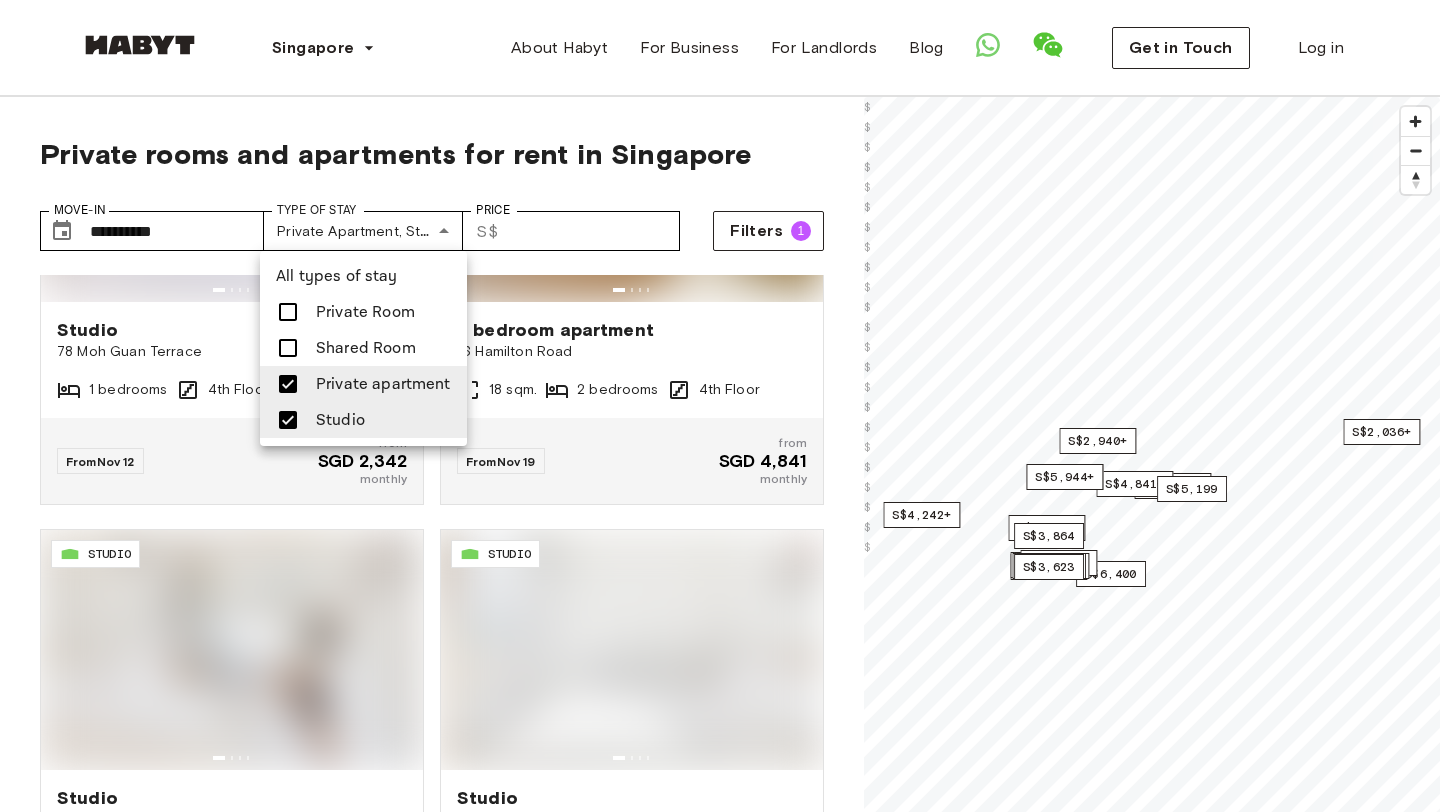 click at bounding box center [720, 406] 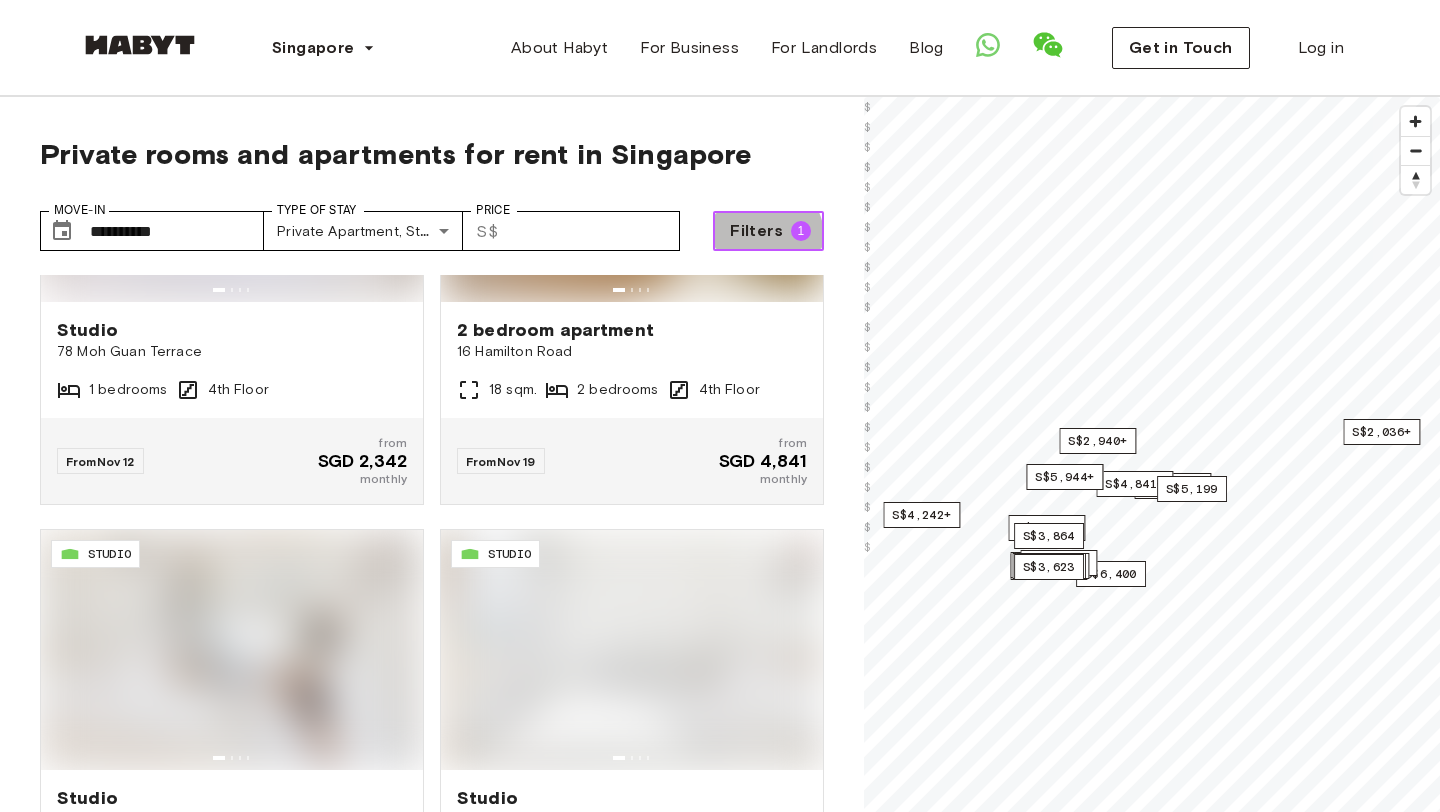 click on "Filters" at bounding box center [756, 231] 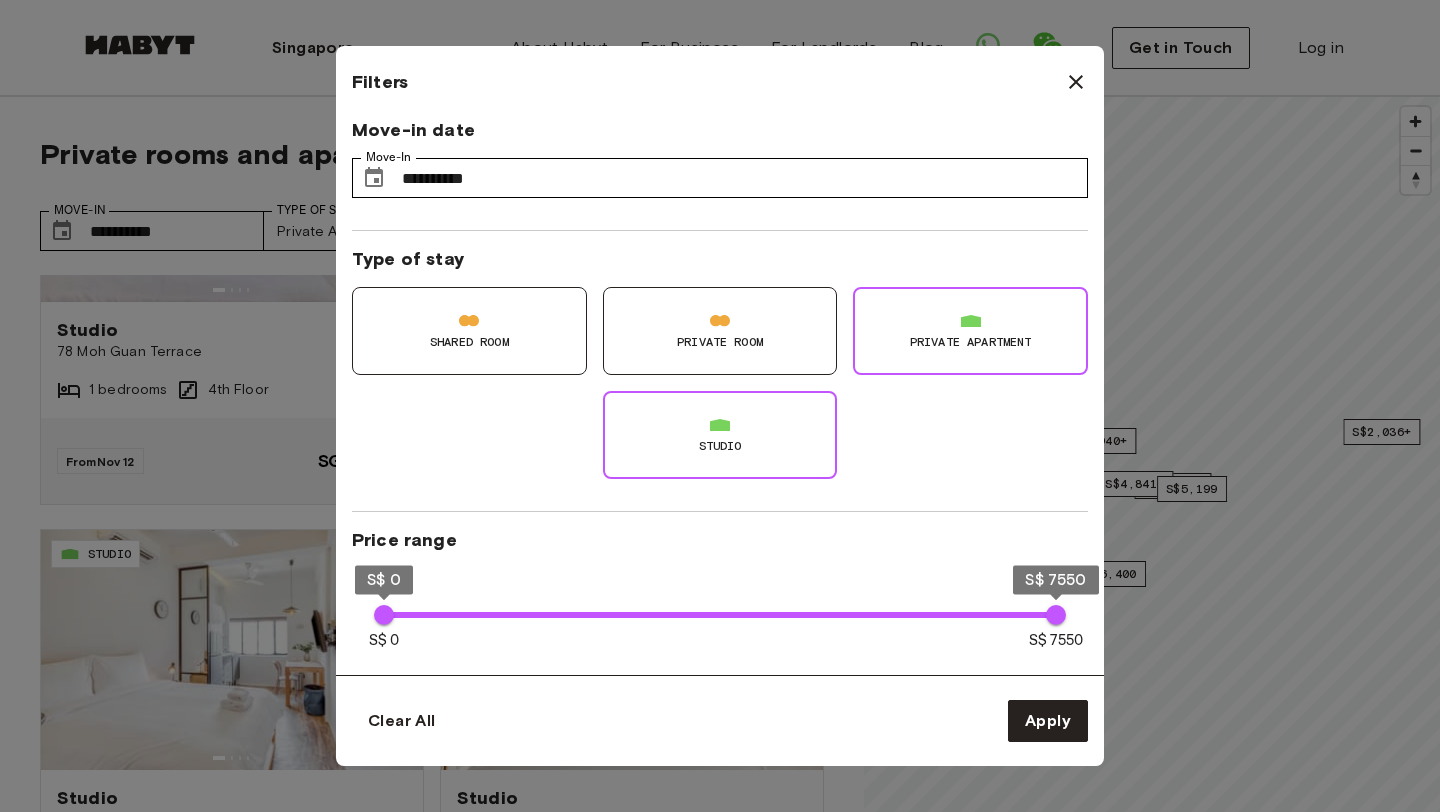 click at bounding box center [1076, 82] 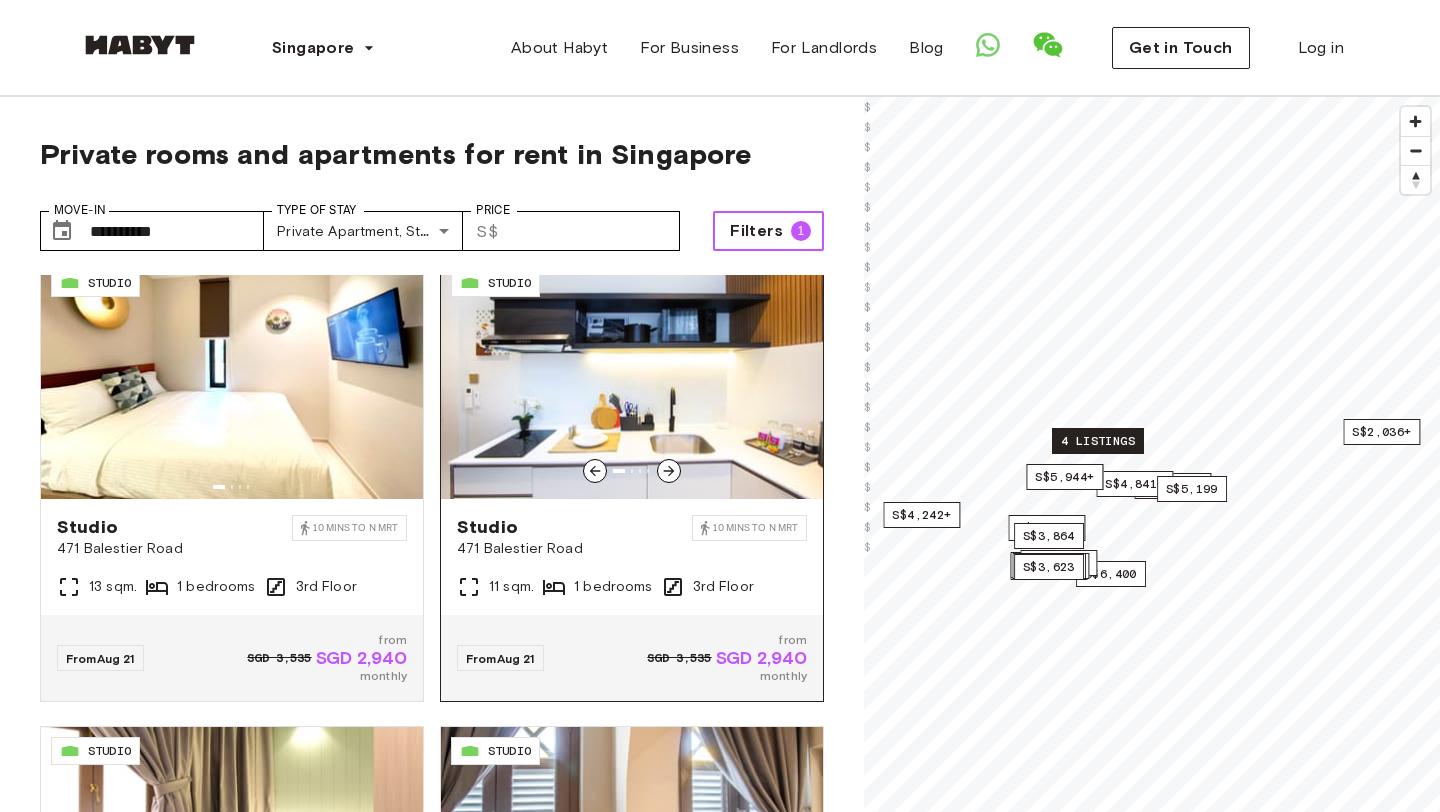 scroll, scrollTop: 18, scrollLeft: 0, axis: vertical 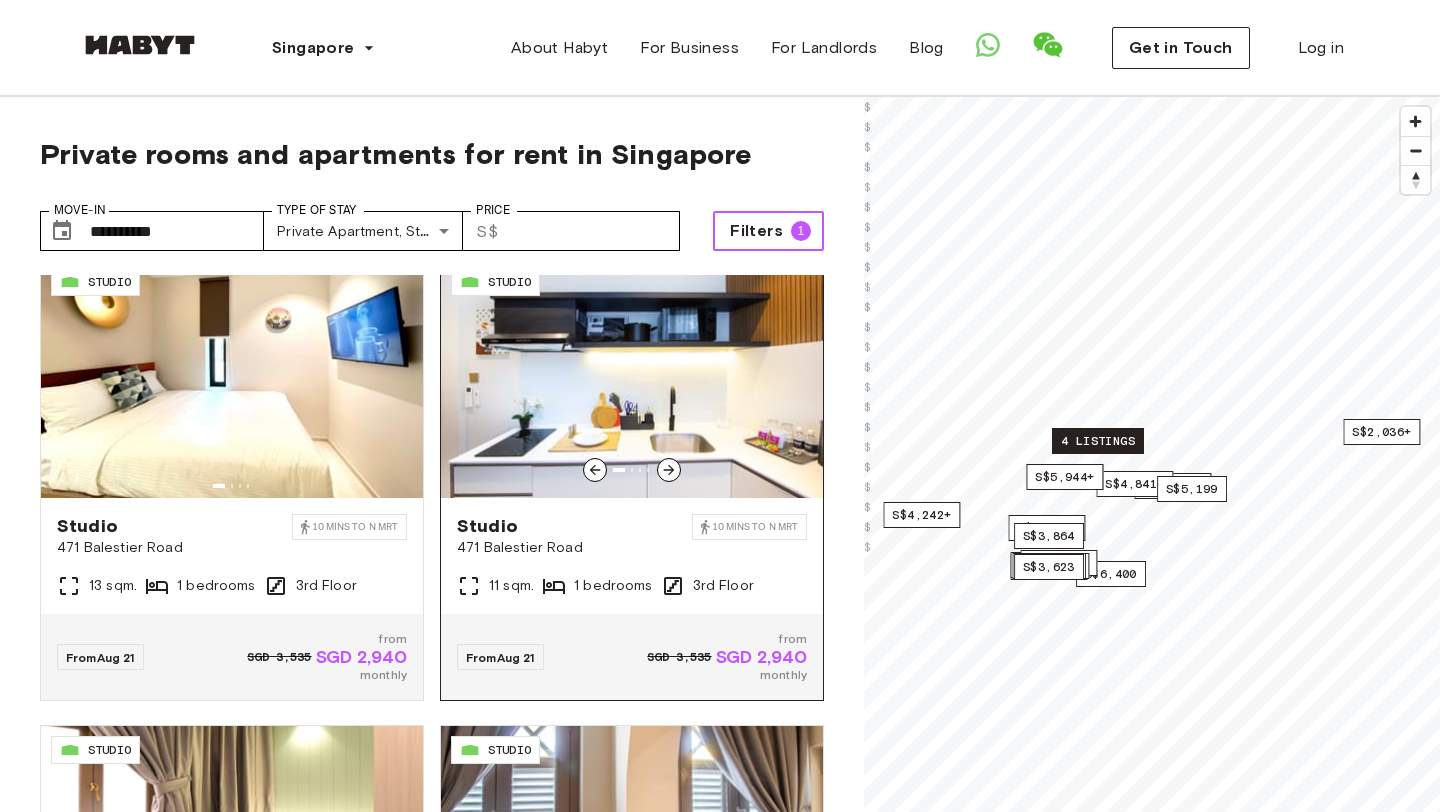 click at bounding box center [632, 378] 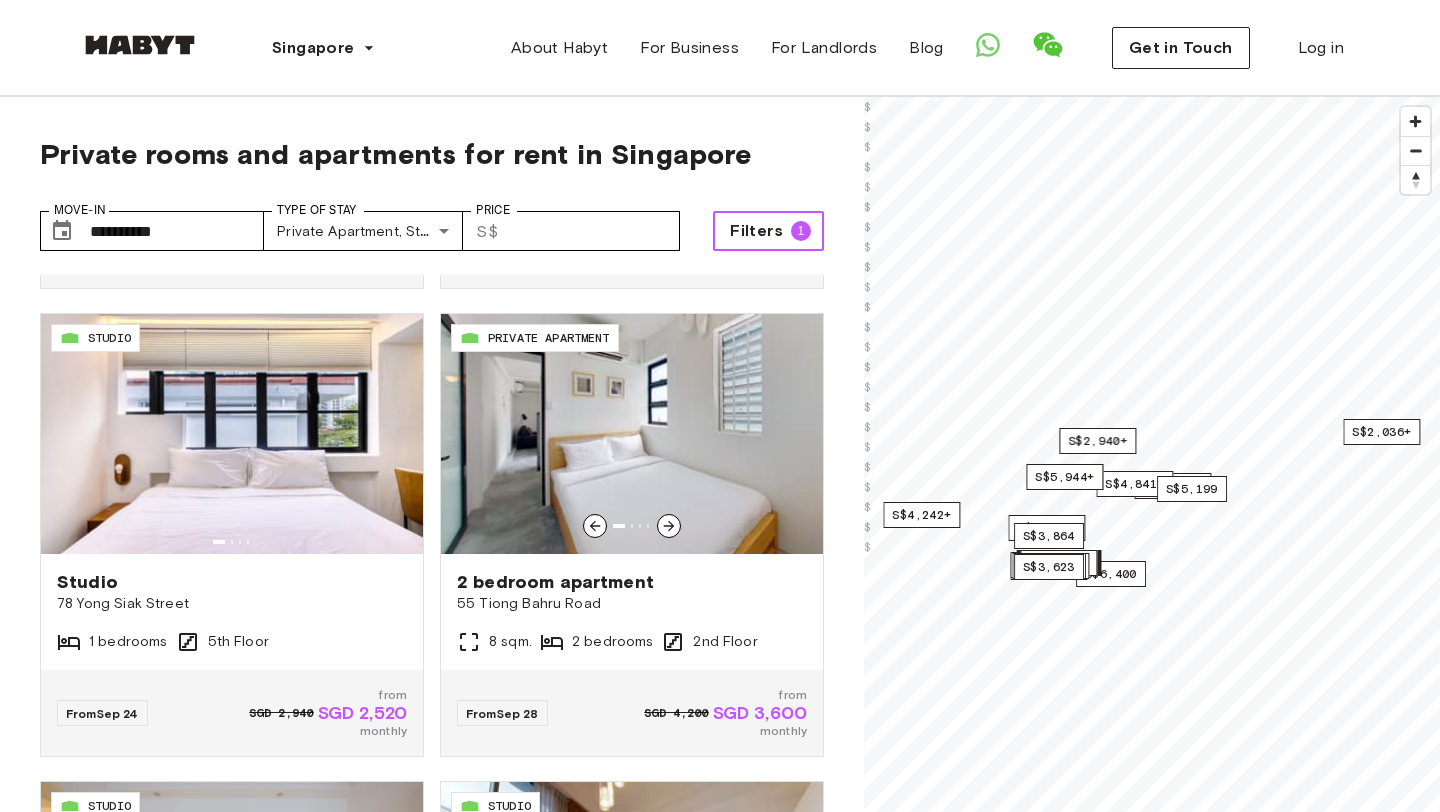 scroll, scrollTop: 1846, scrollLeft: 0, axis: vertical 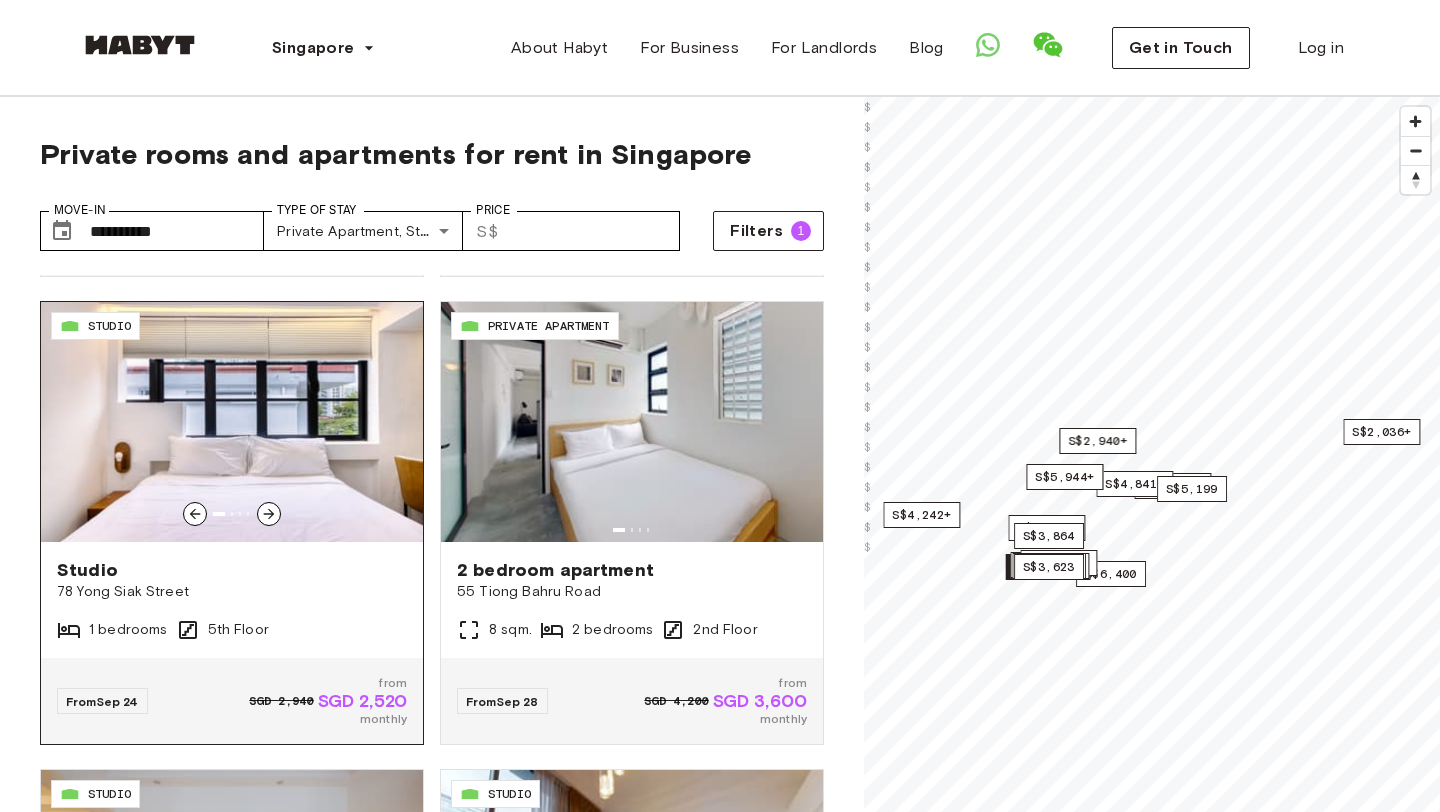 click 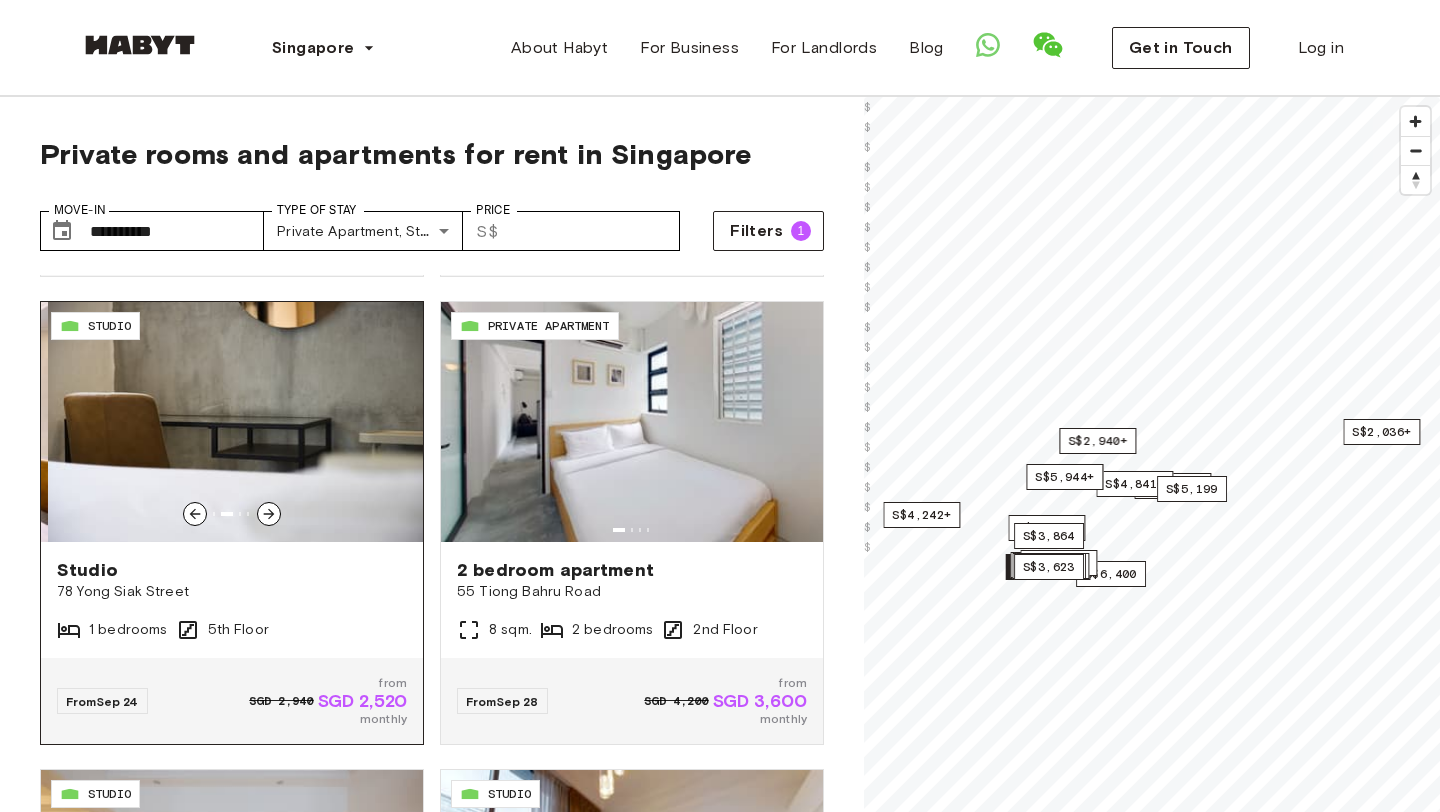 click 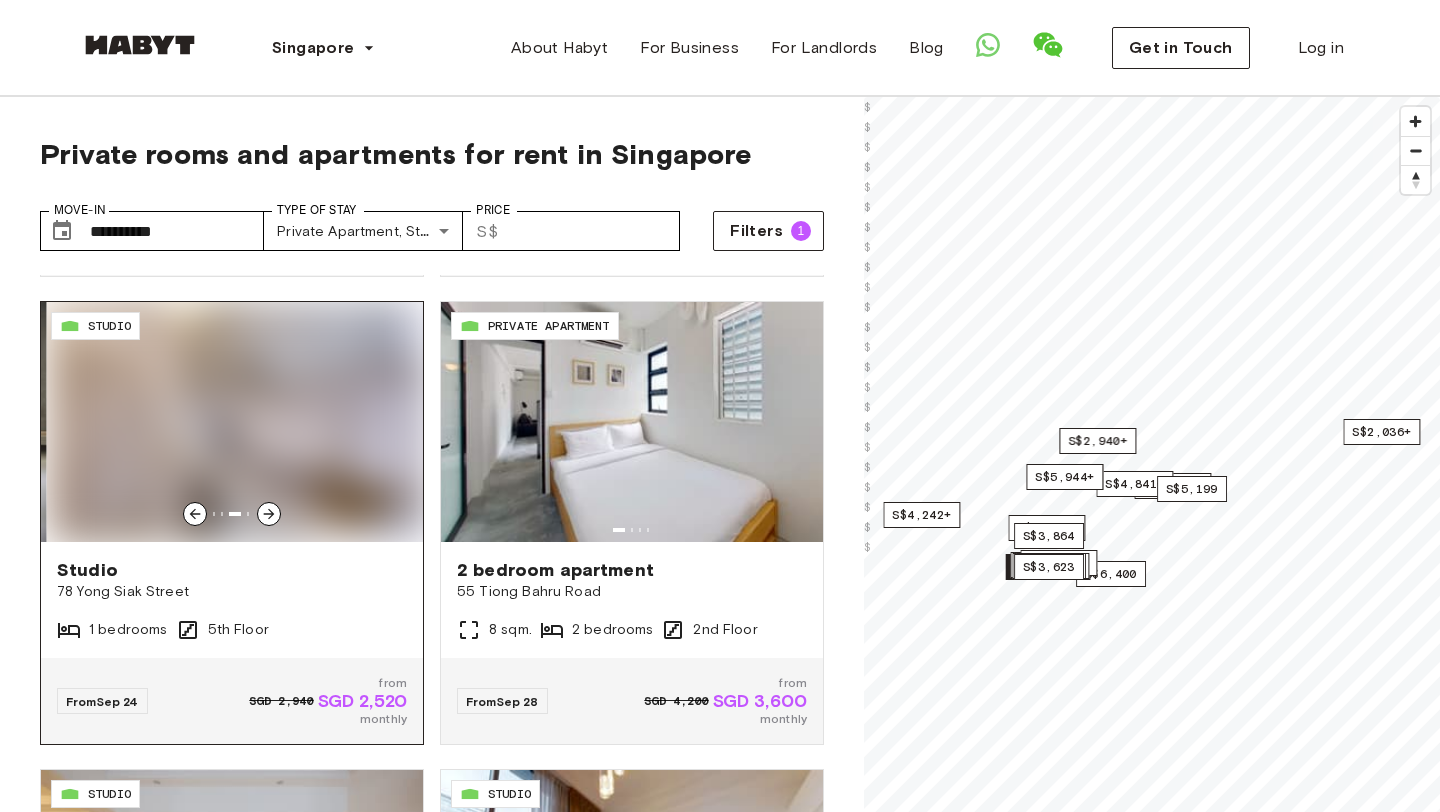 click 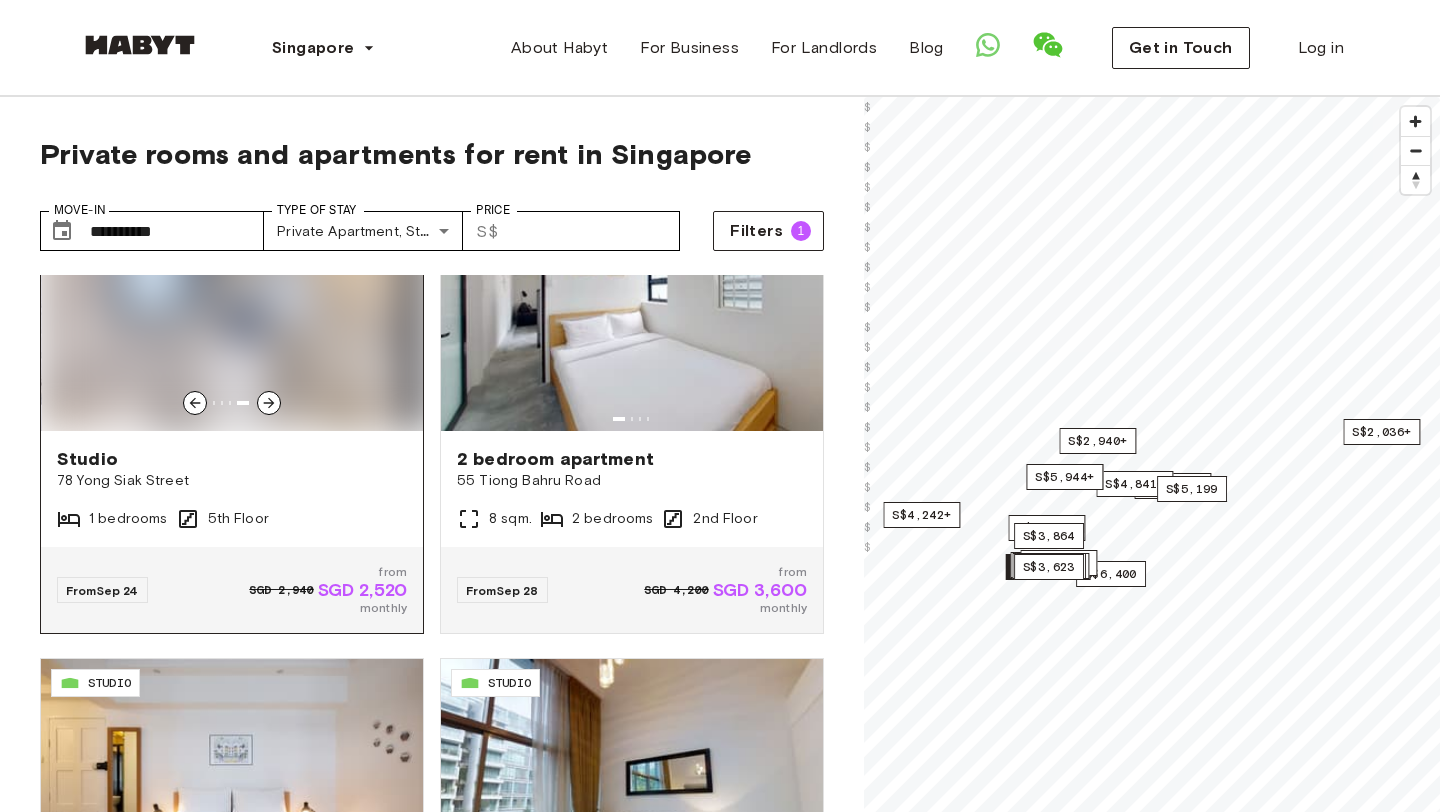 scroll, scrollTop: 1779, scrollLeft: 0, axis: vertical 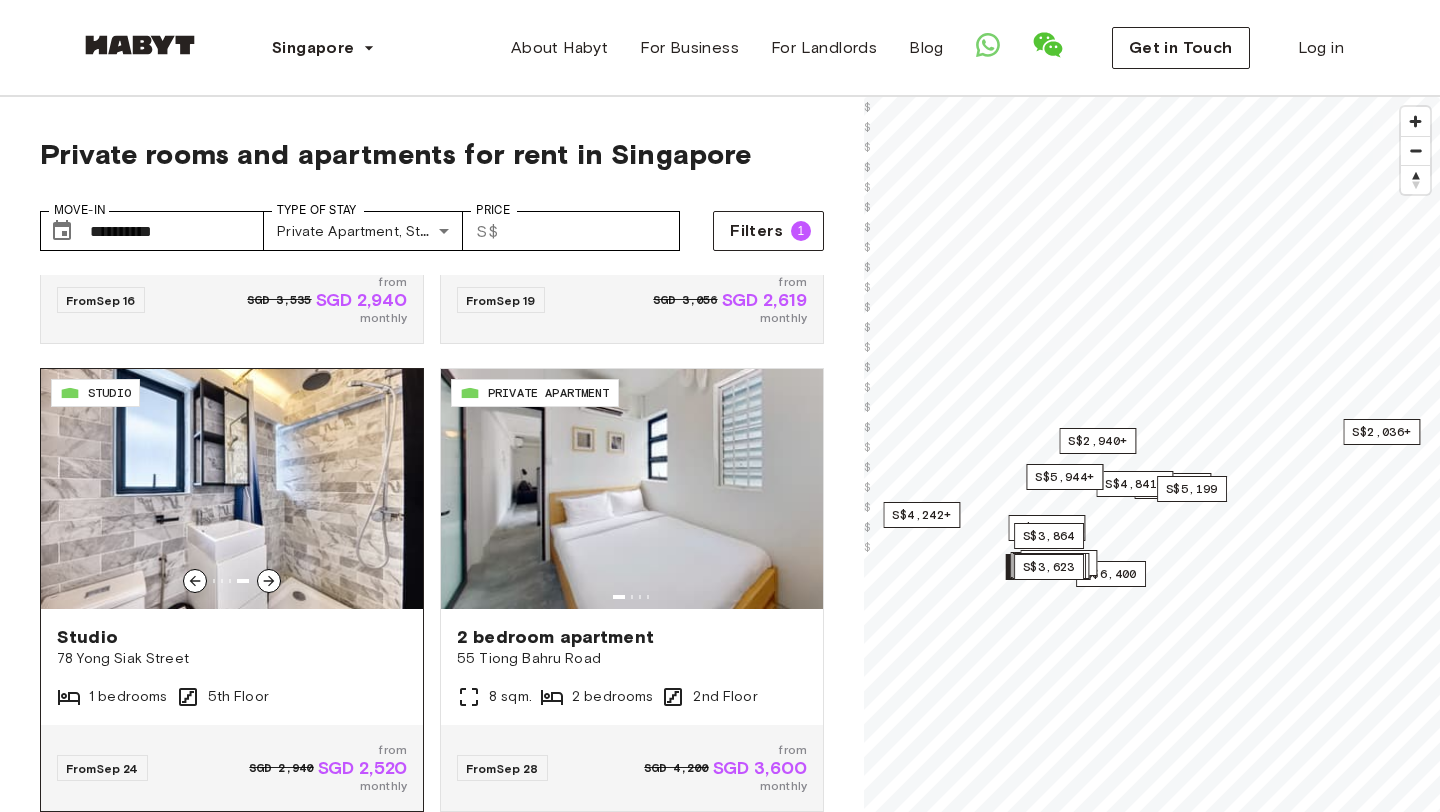 click at bounding box center [232, 581] 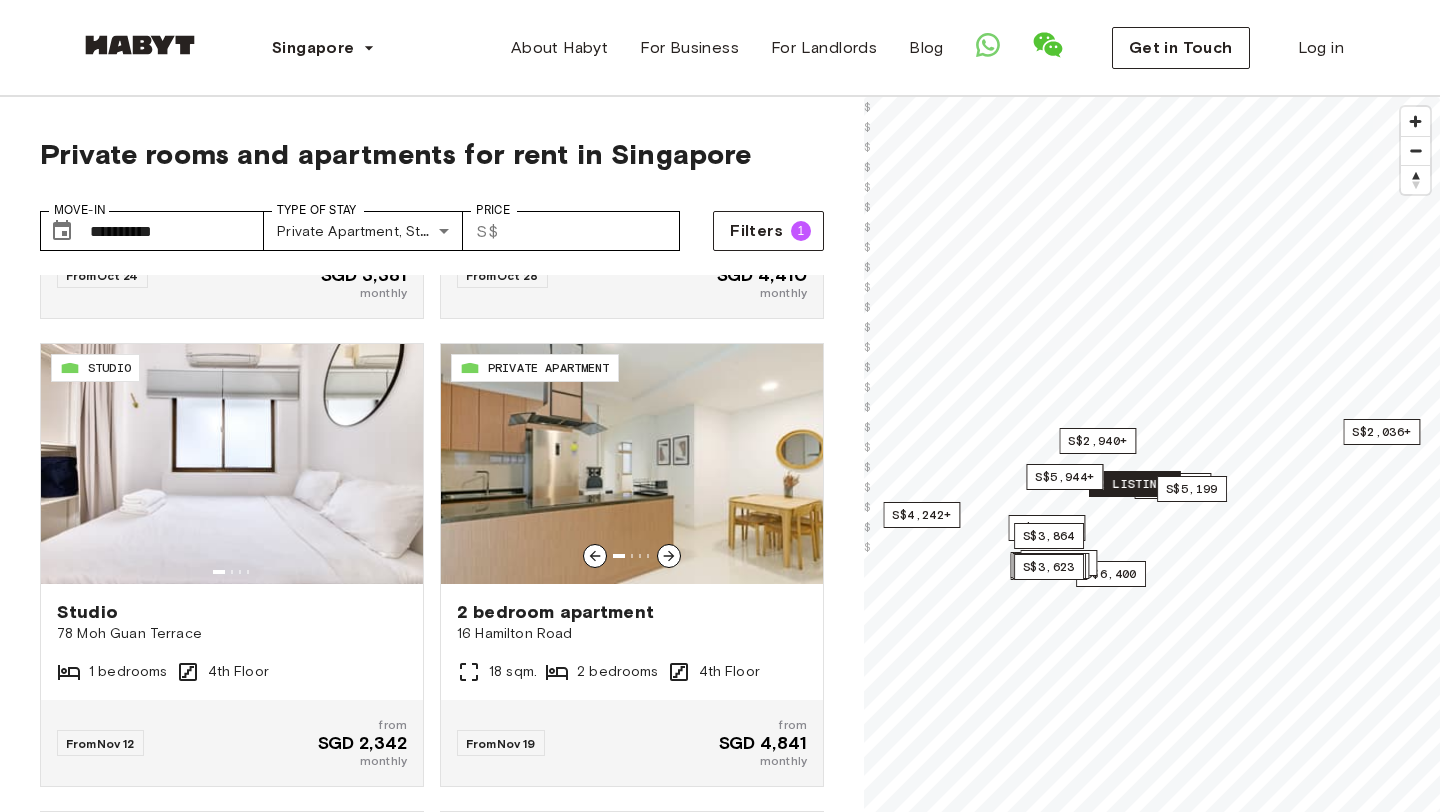 scroll, scrollTop: 3686, scrollLeft: 0, axis: vertical 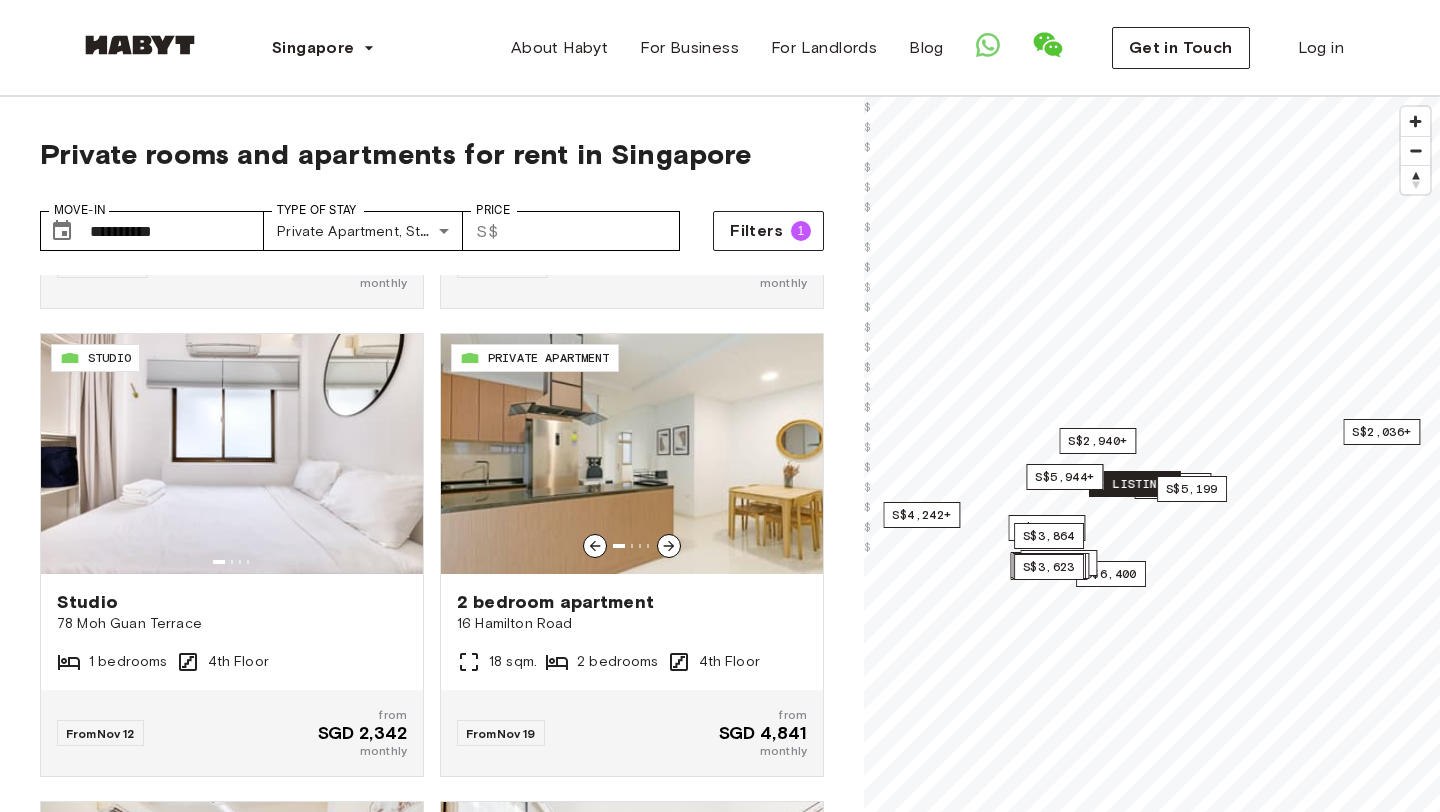 click at bounding box center (632, 454) 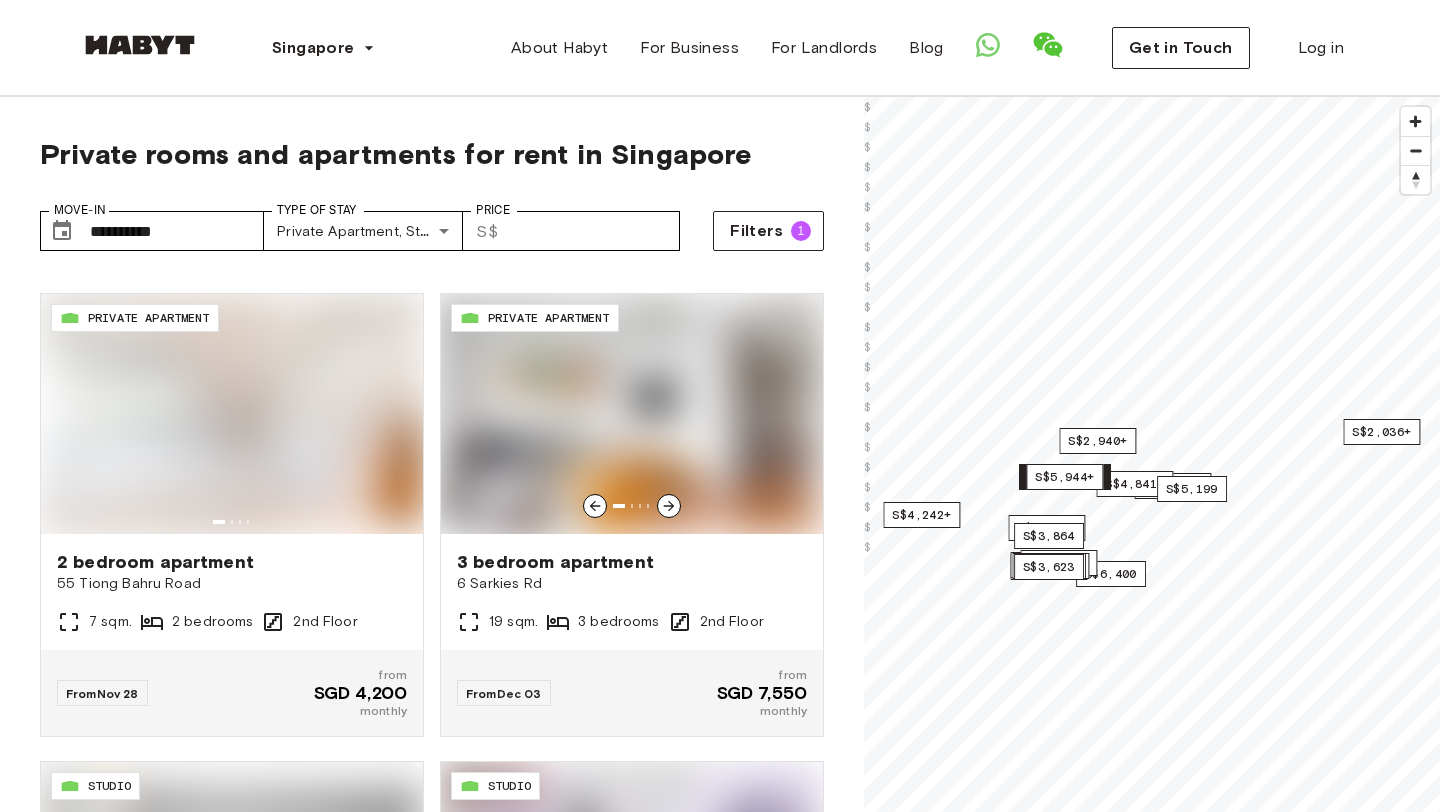scroll, scrollTop: 5132, scrollLeft: 0, axis: vertical 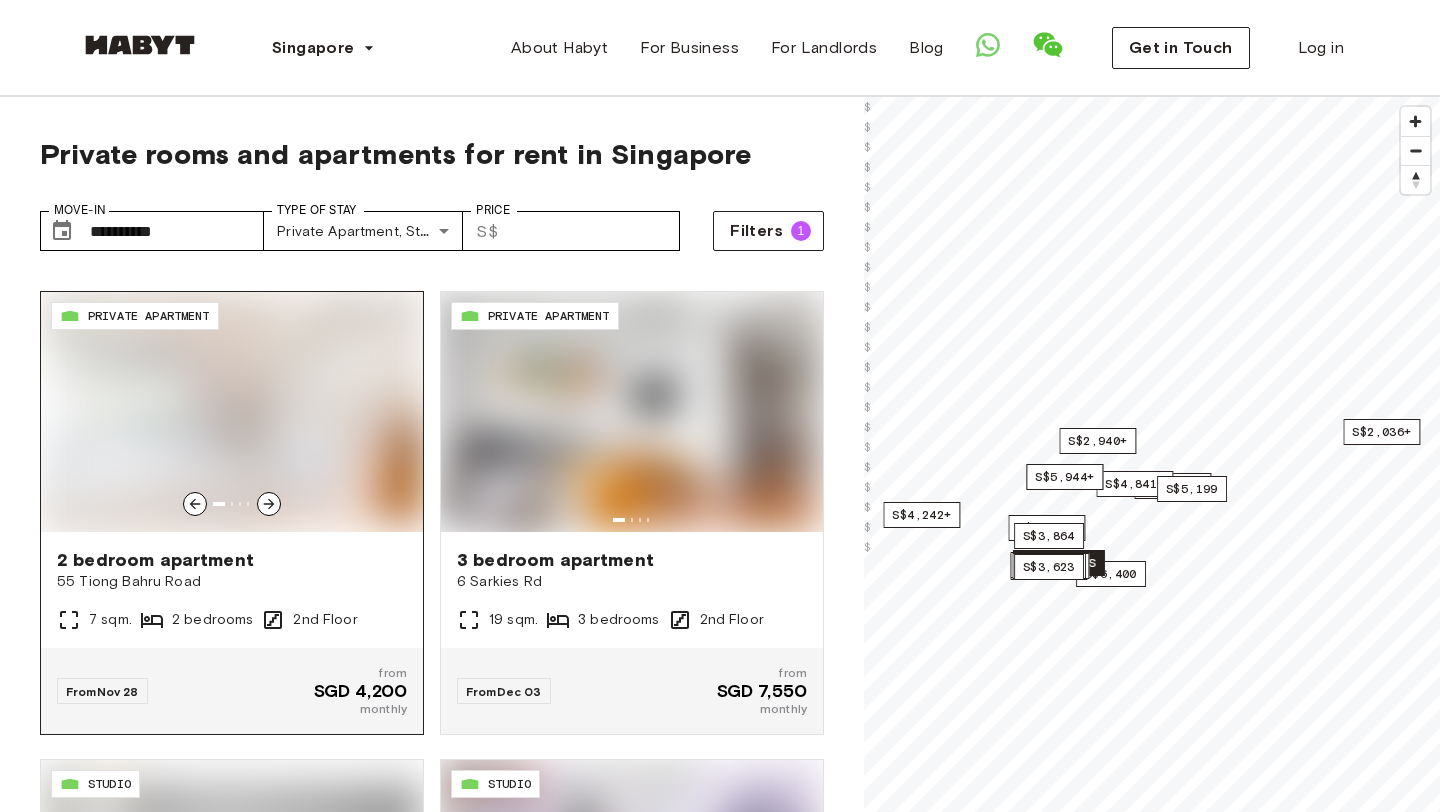 click at bounding box center (232, 412) 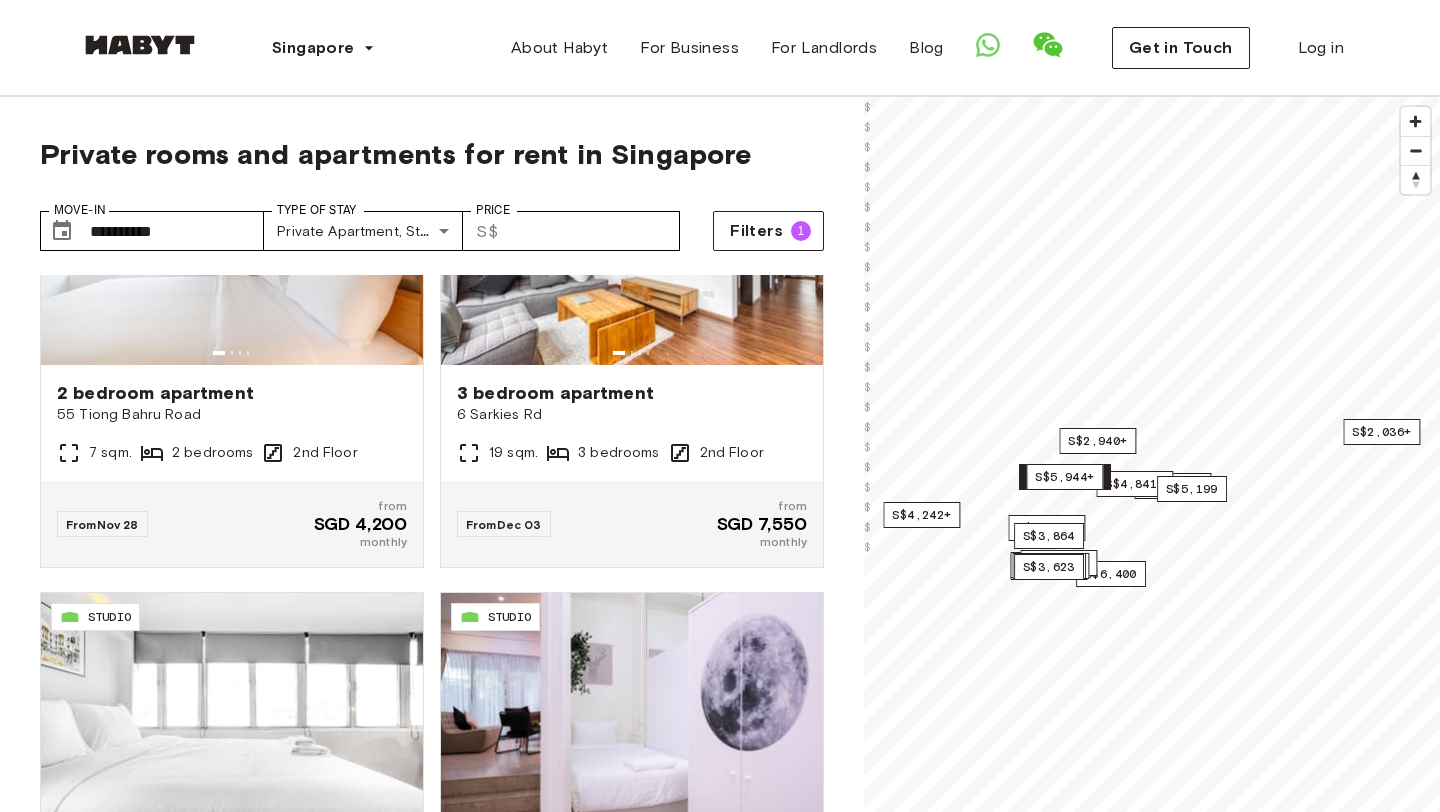 scroll, scrollTop: 4940, scrollLeft: 0, axis: vertical 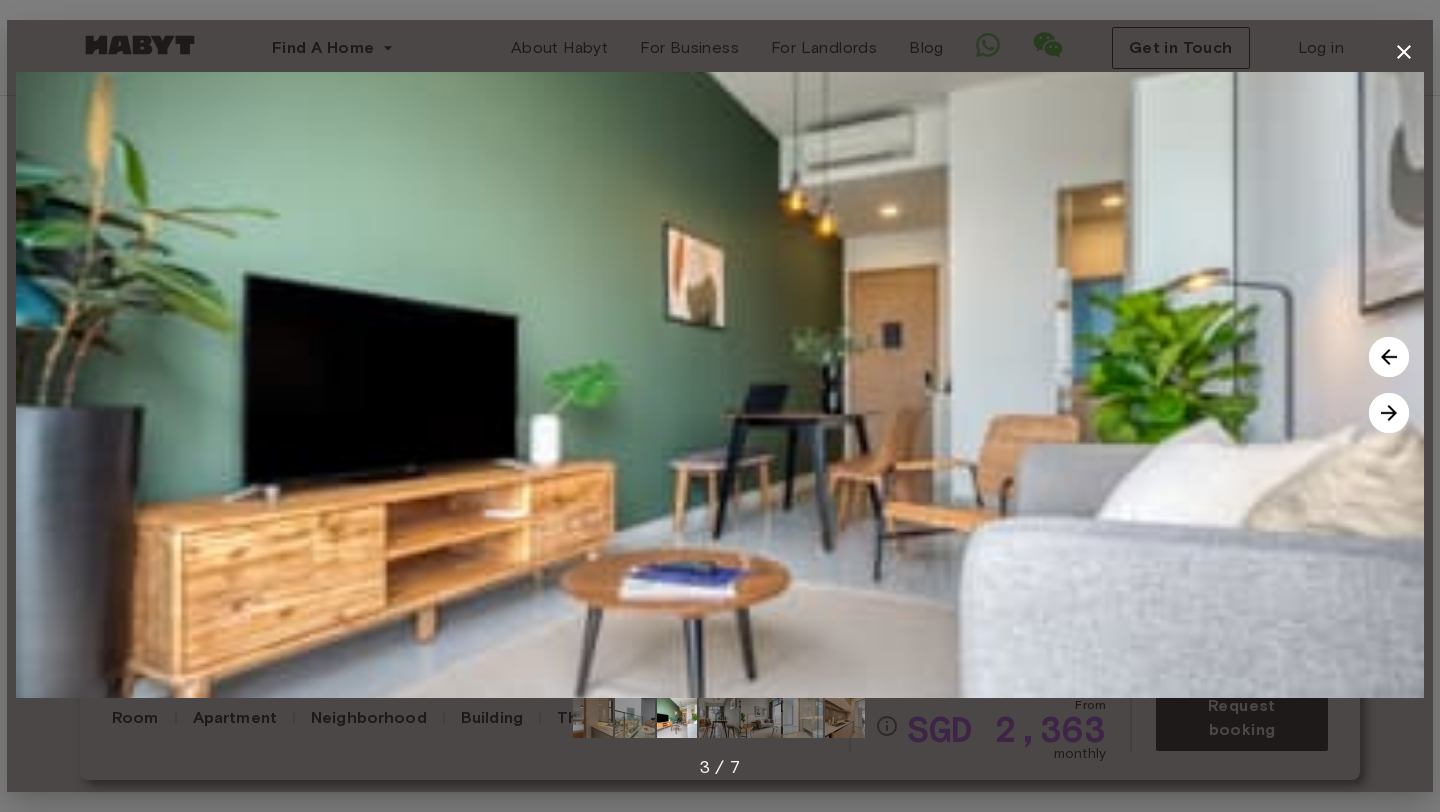click at bounding box center (1389, 413) 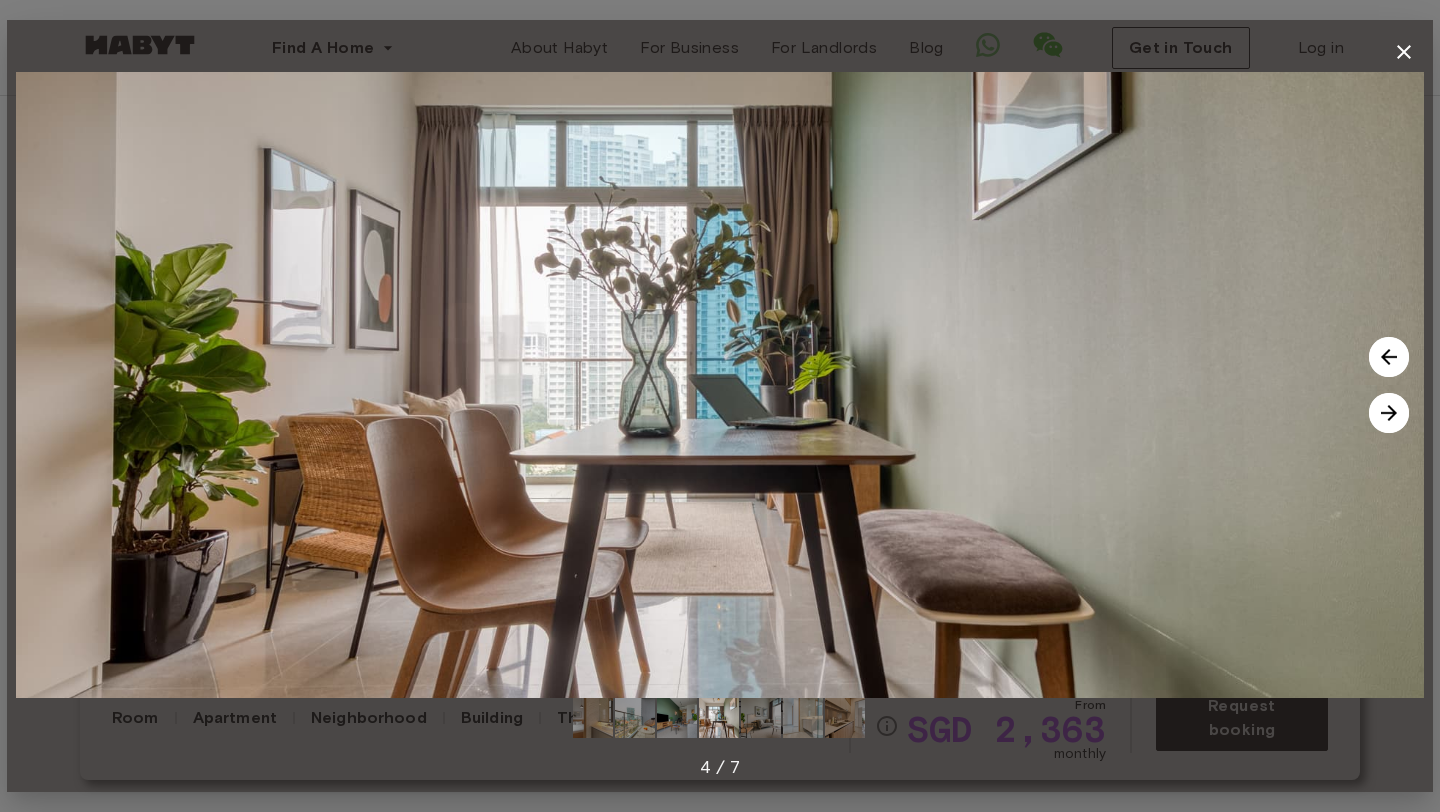 click at bounding box center [1389, 413] 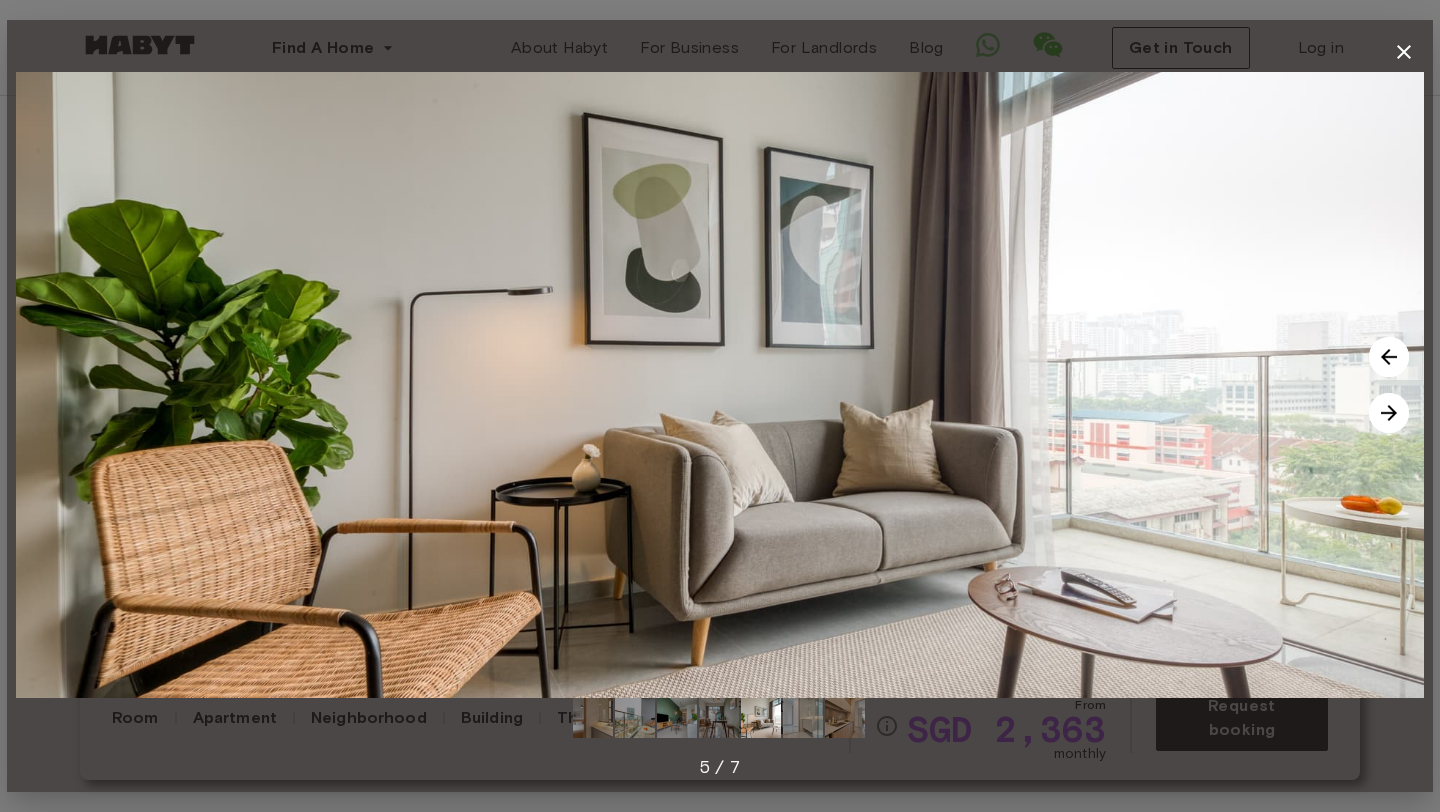 click at bounding box center [1389, 413] 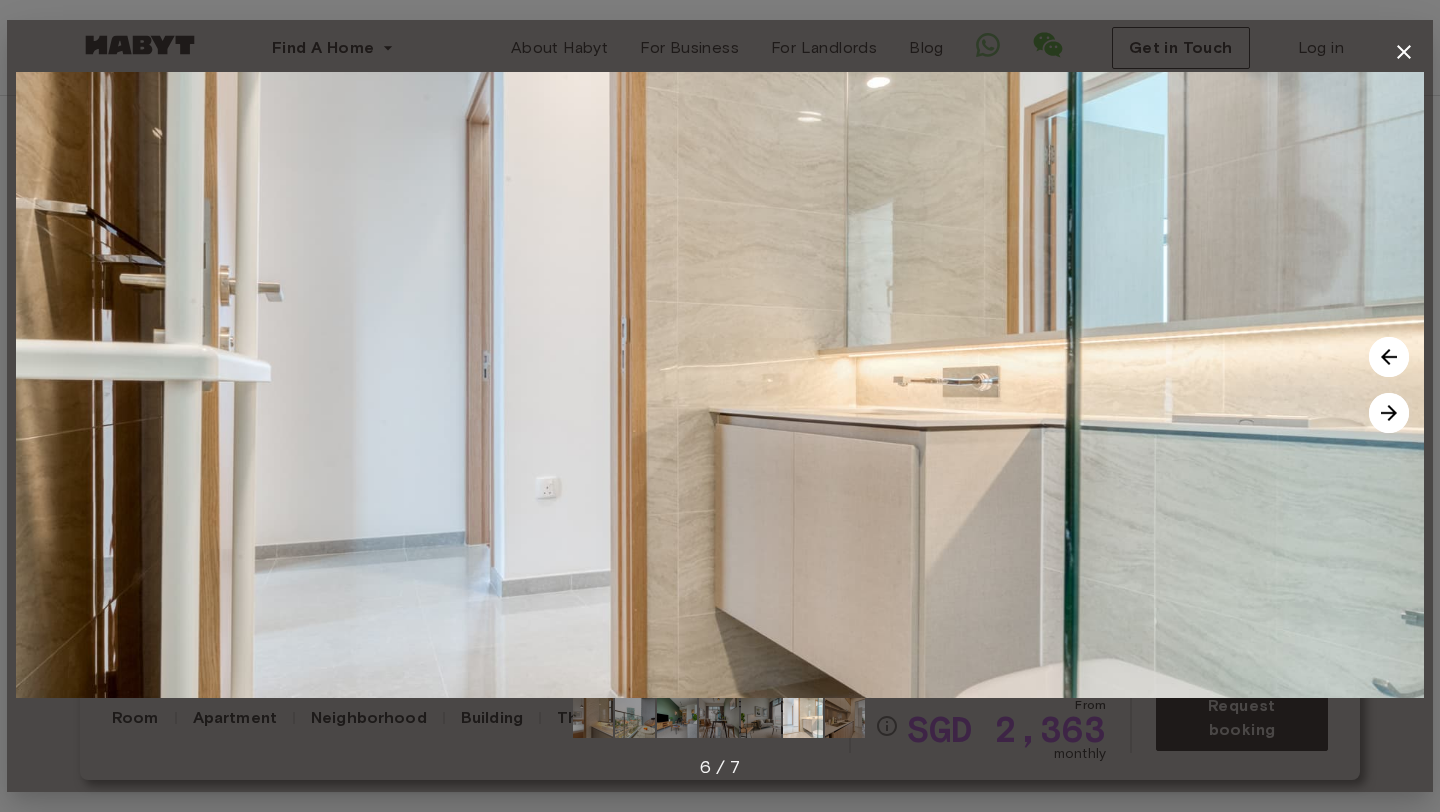 click at bounding box center (1389, 413) 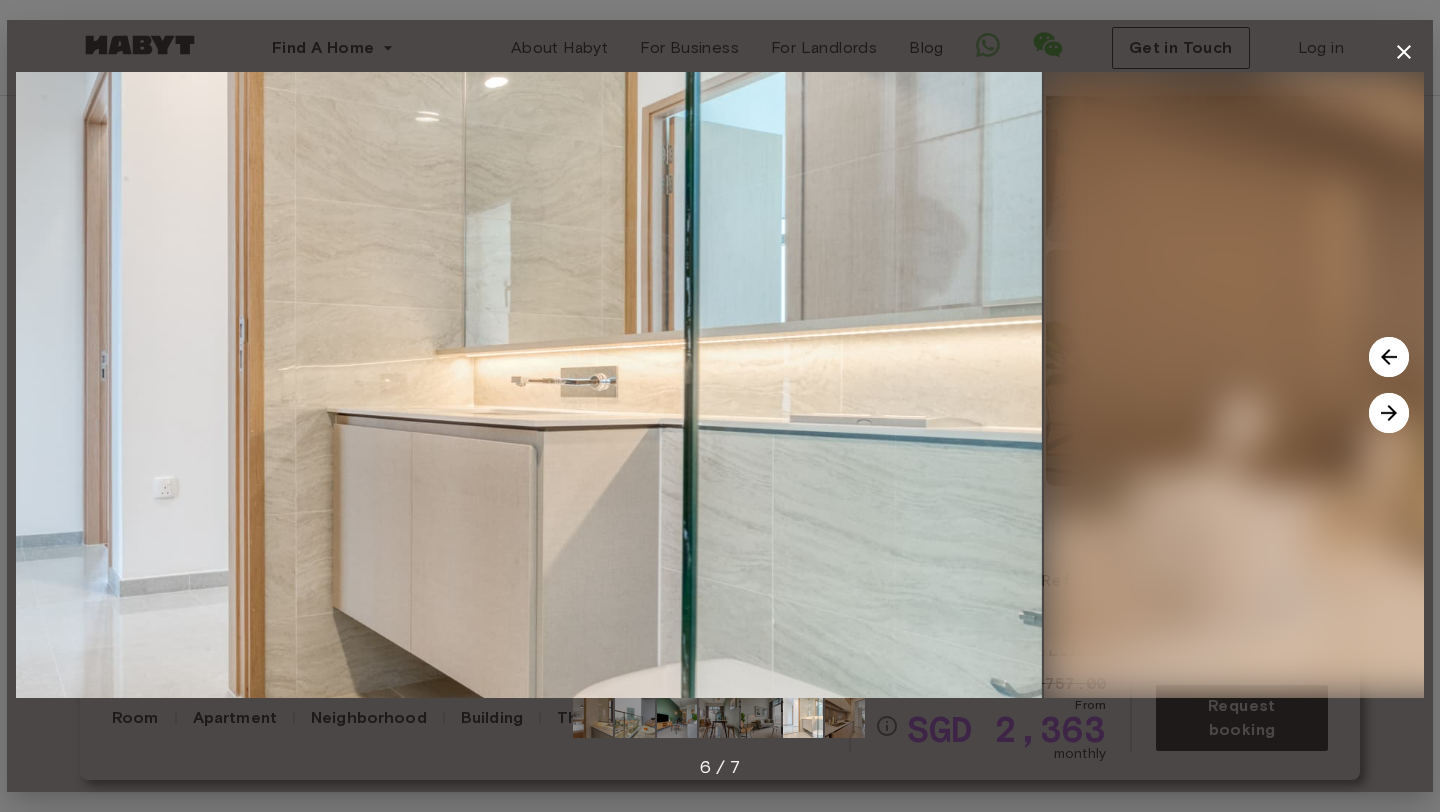 scroll, scrollTop: 0, scrollLeft: 0, axis: both 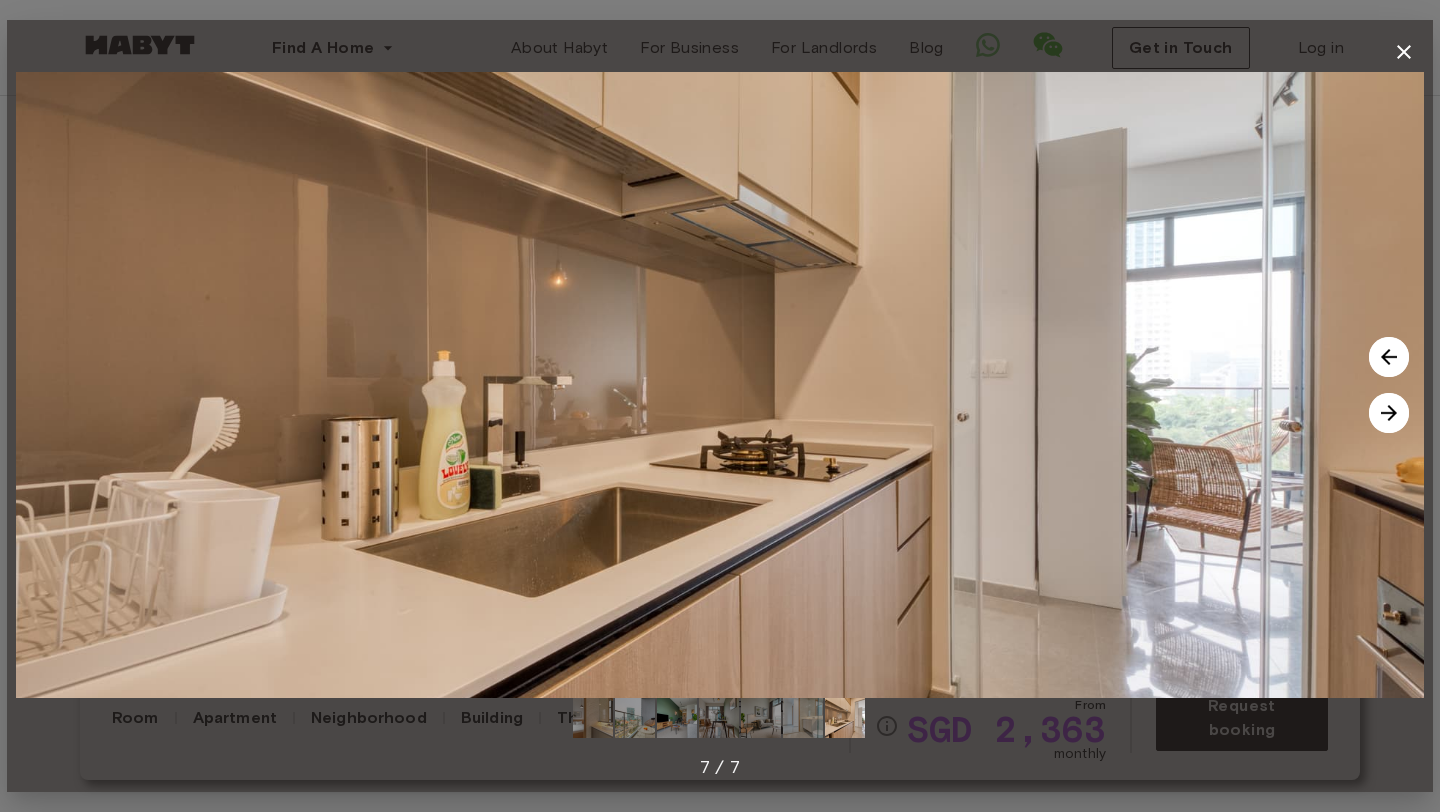 click at bounding box center [1389, 413] 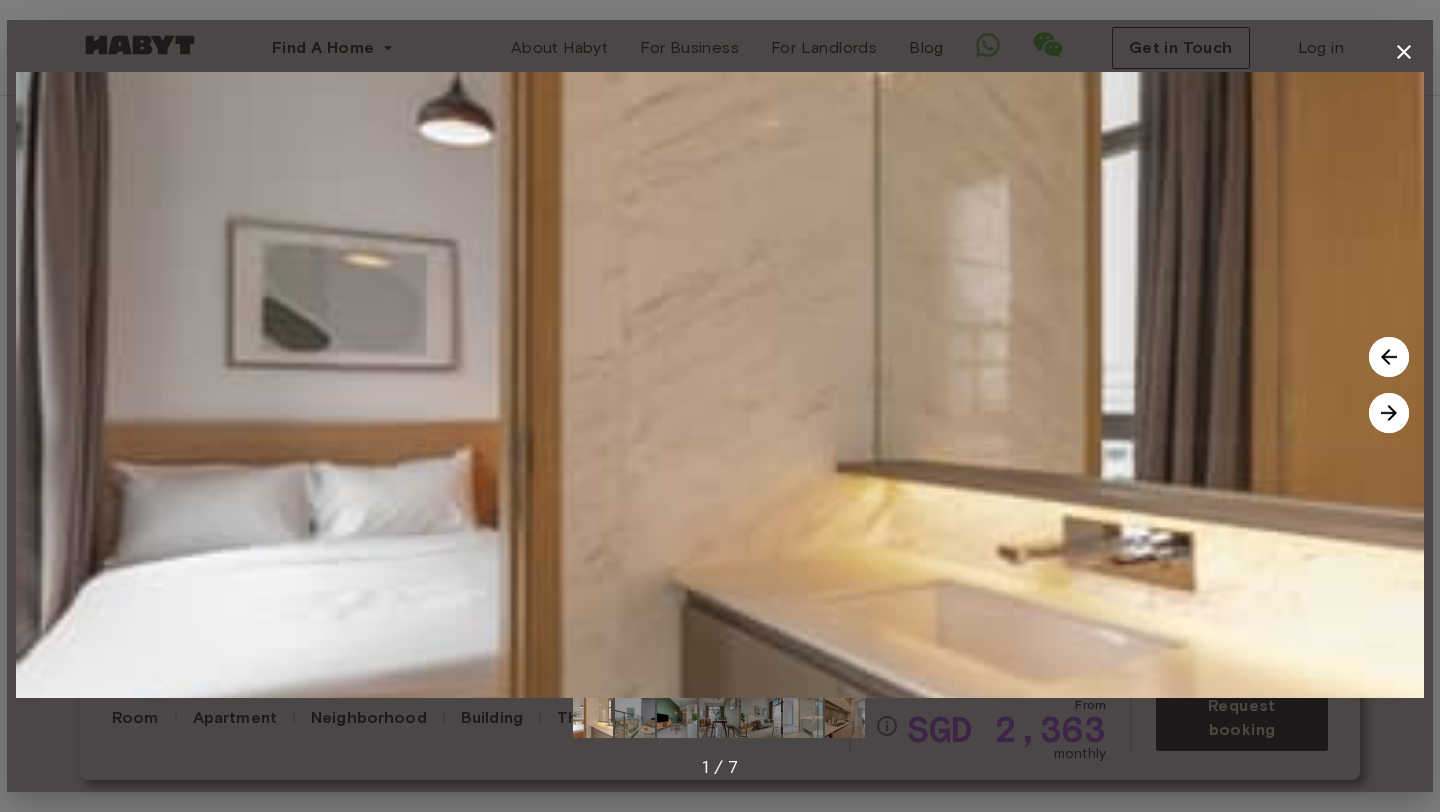 click at bounding box center [1389, 413] 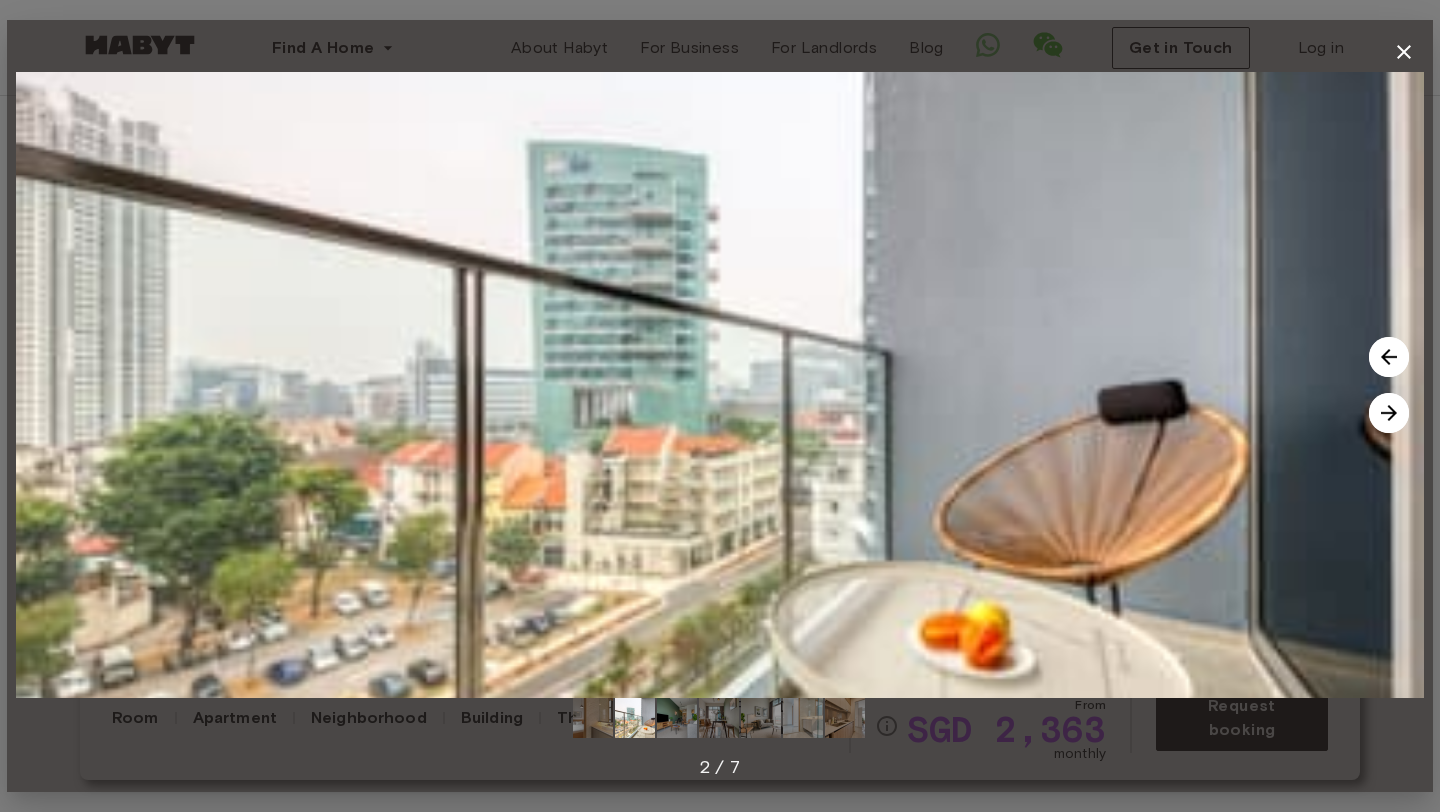 click at bounding box center [1389, 413] 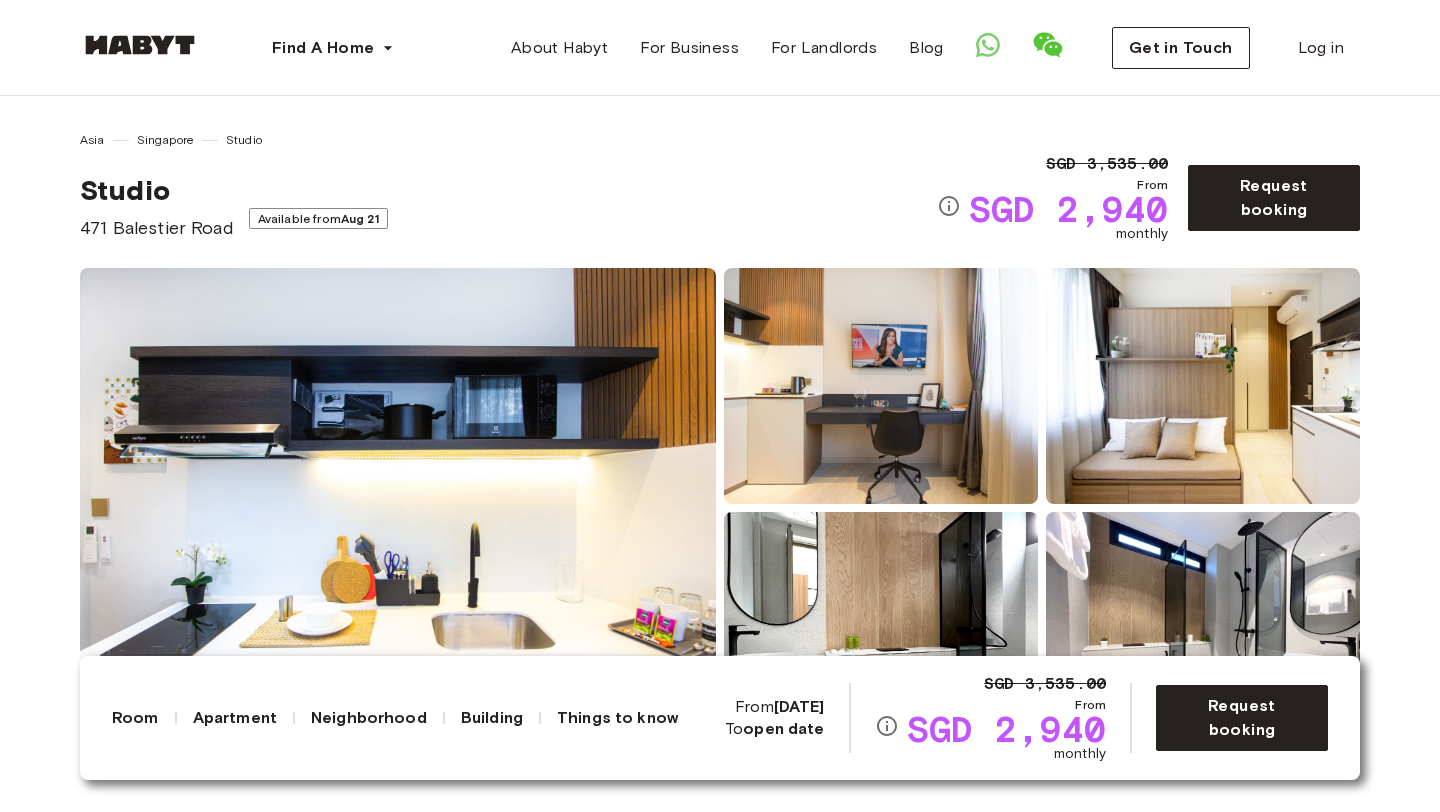scroll, scrollTop: 0, scrollLeft: 0, axis: both 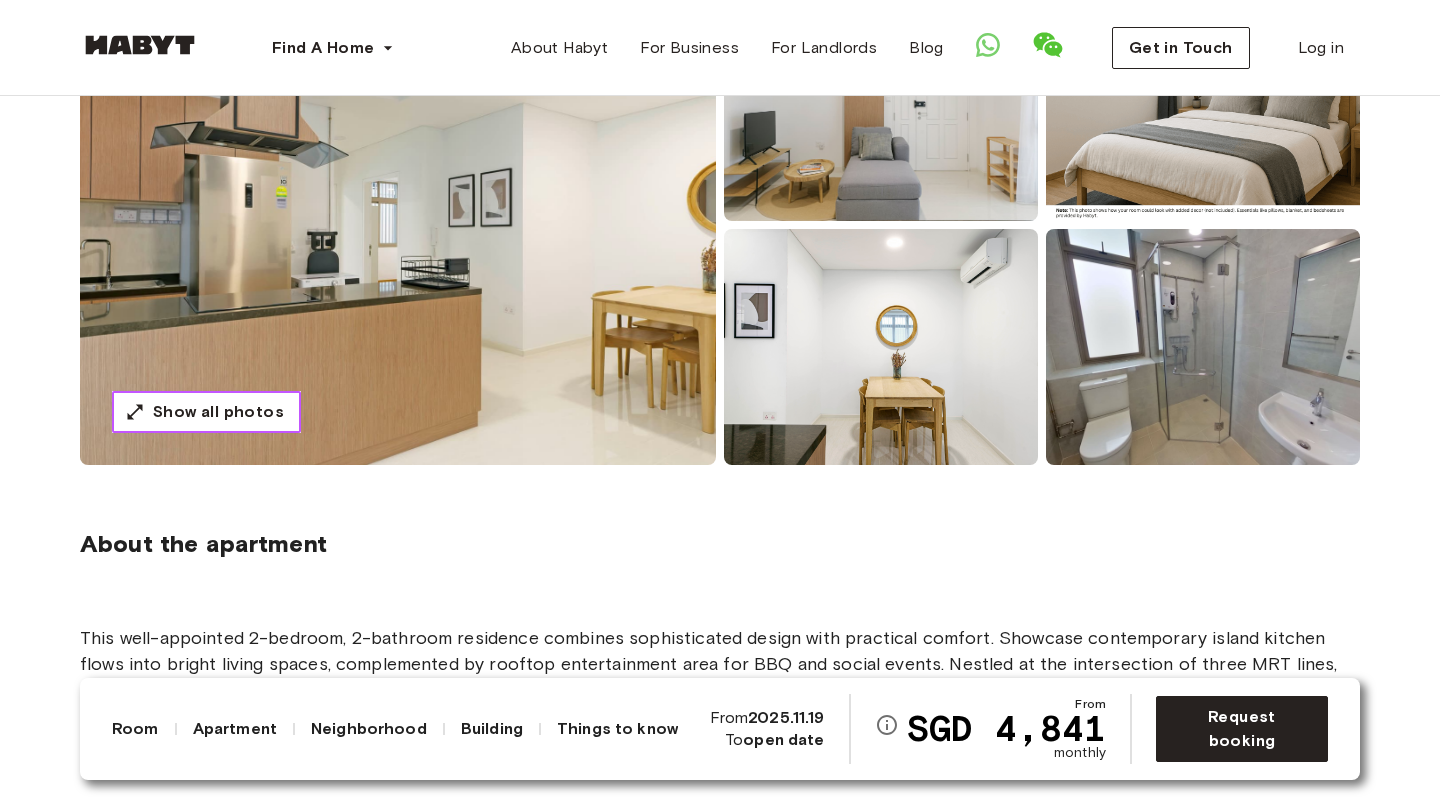 click on "Show all photos" at bounding box center (206, 412) 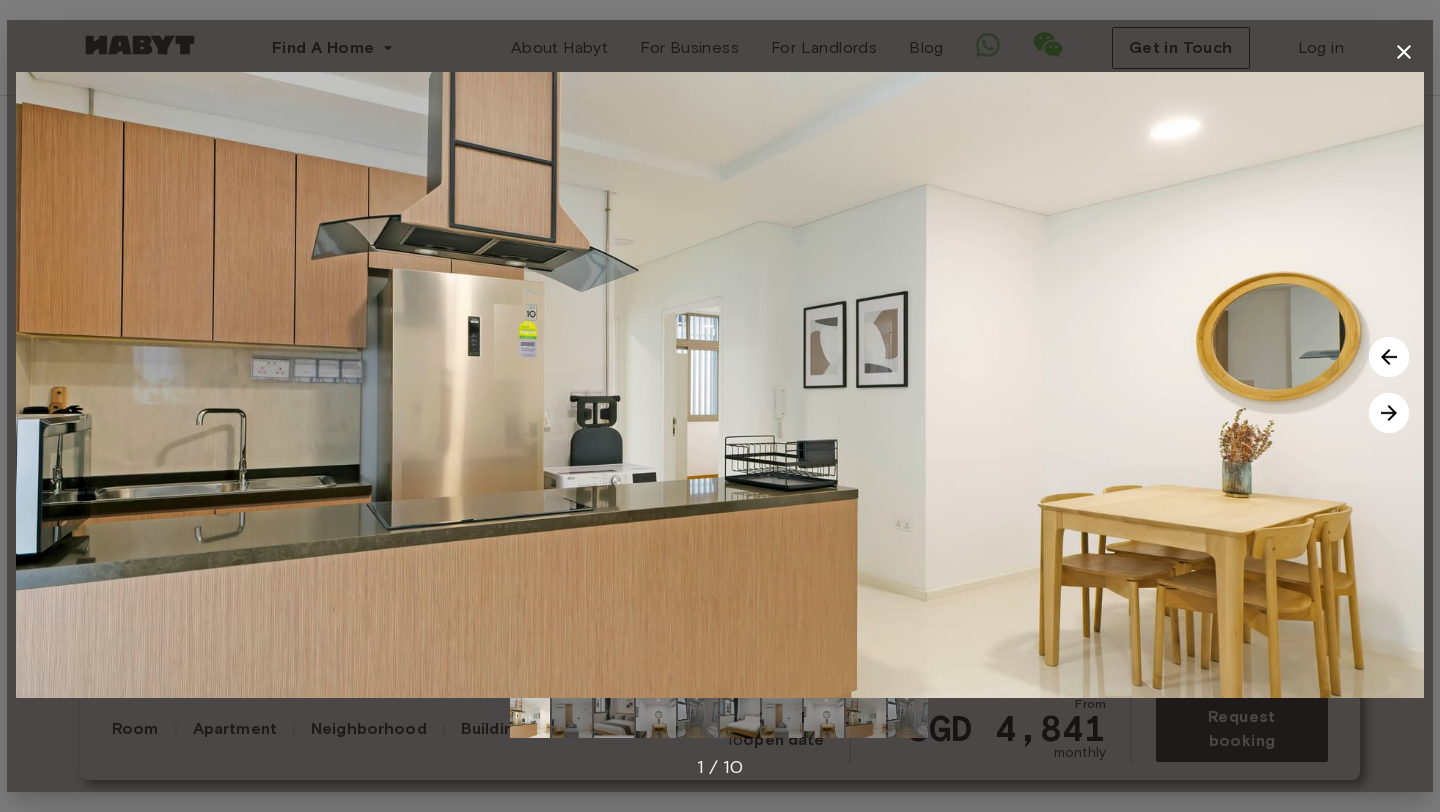 click at bounding box center [1389, 413] 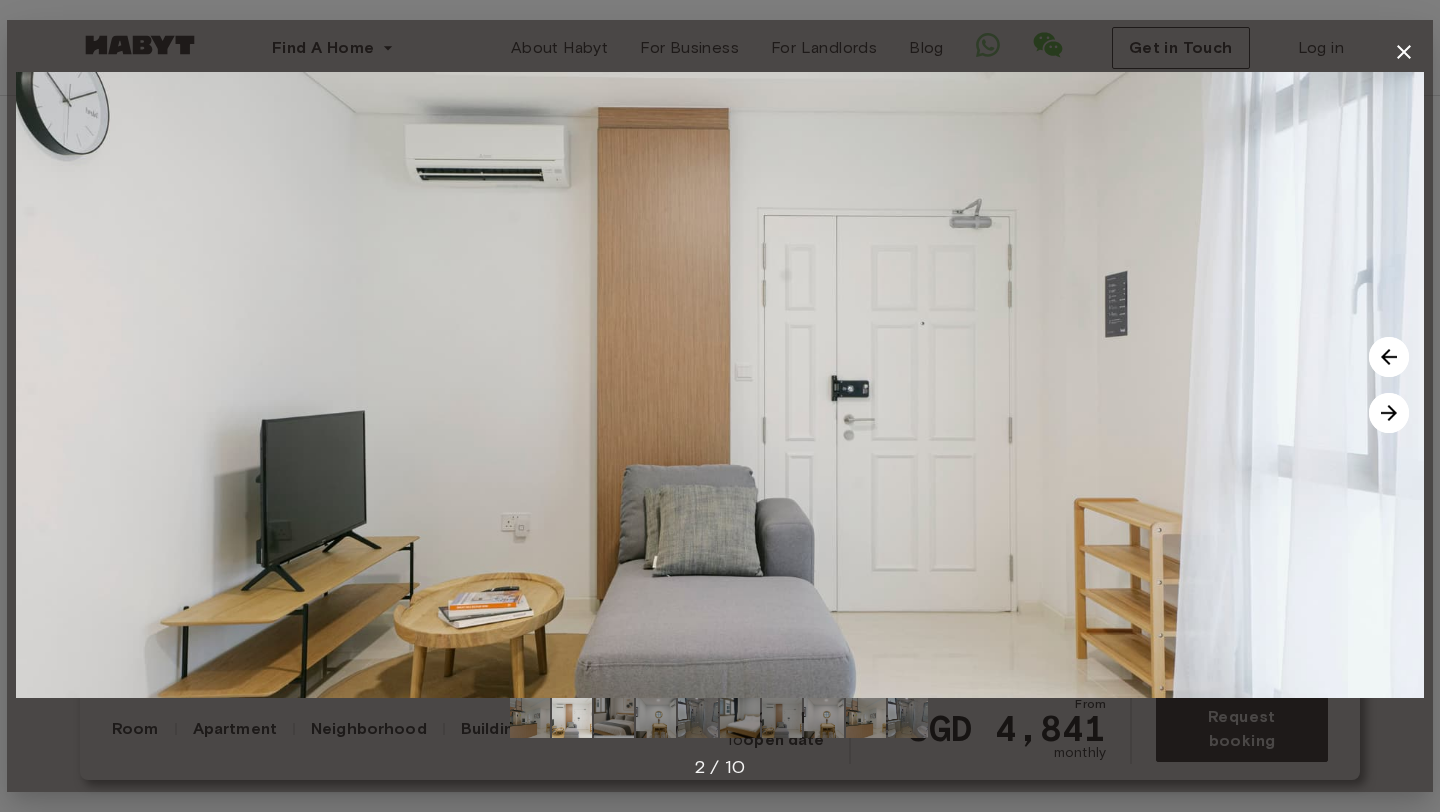 click at bounding box center (1389, 413) 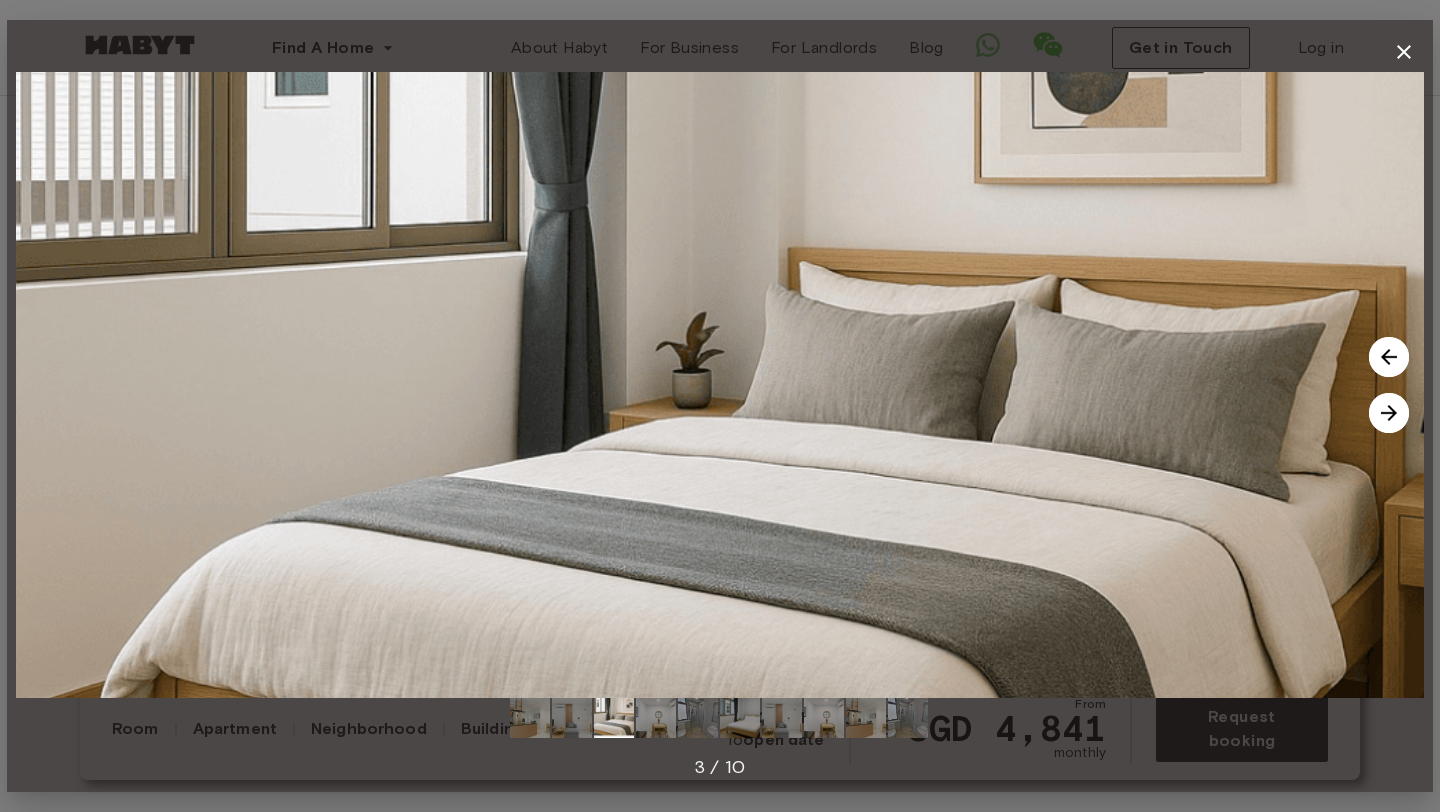 click at bounding box center [1389, 413] 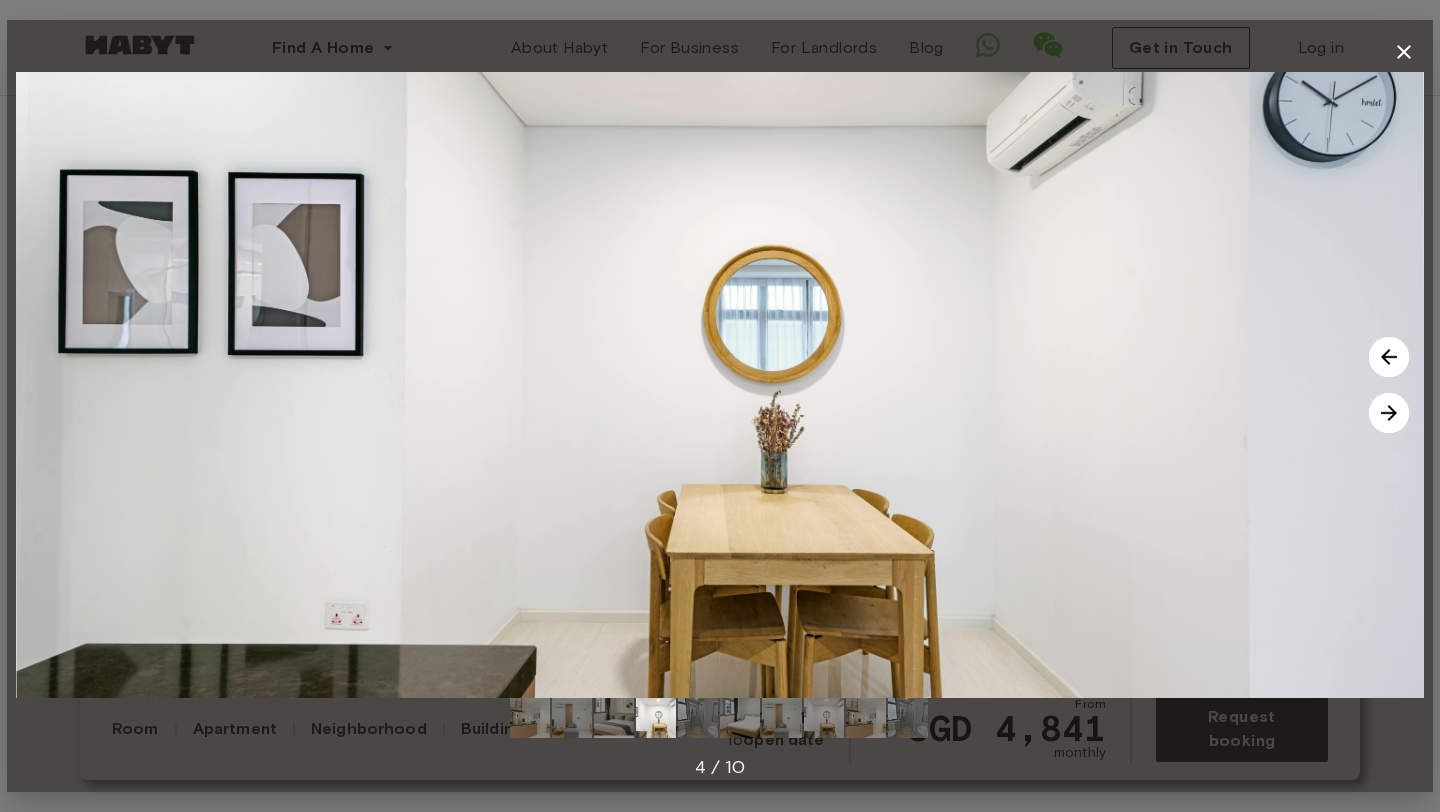 click at bounding box center [1389, 413] 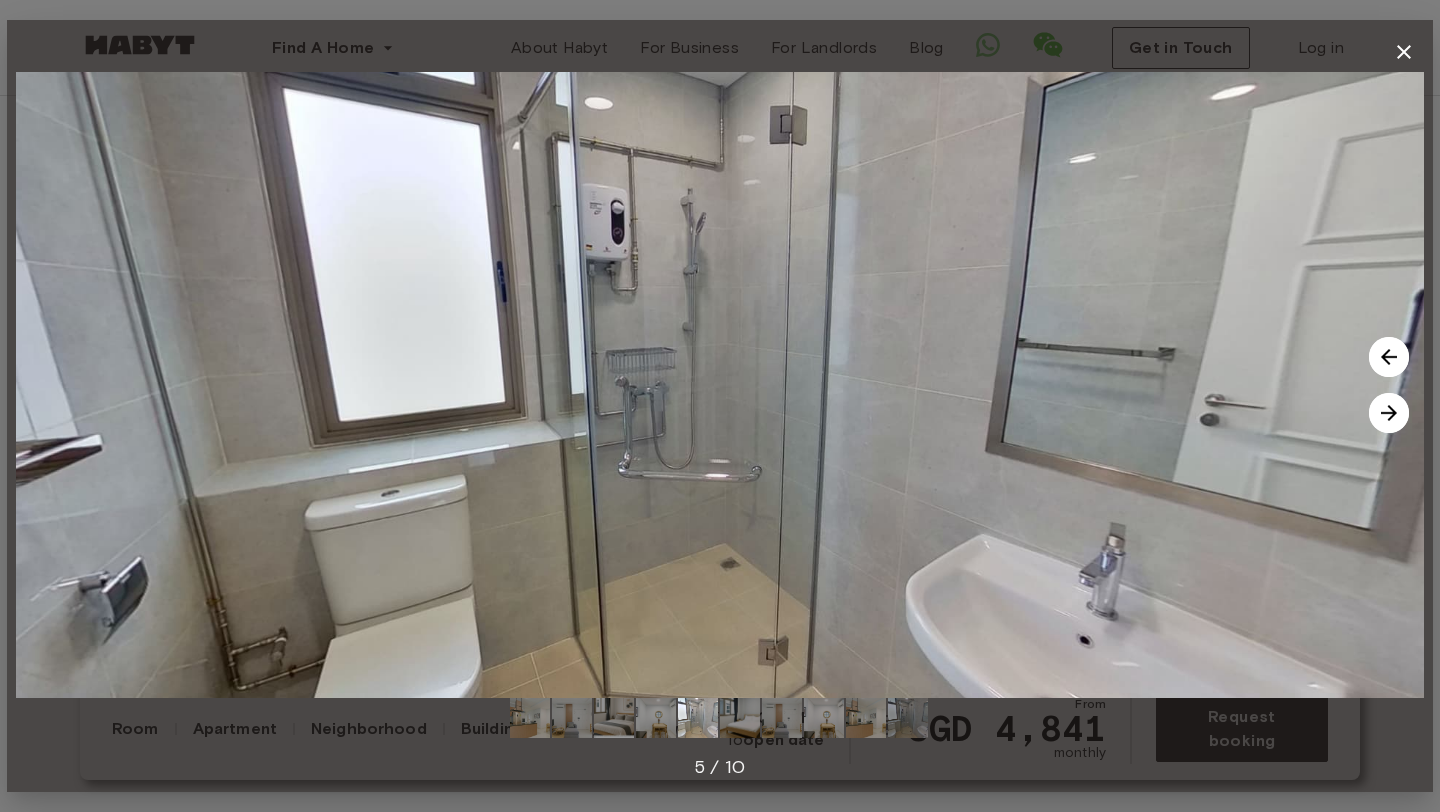 click at bounding box center (1389, 413) 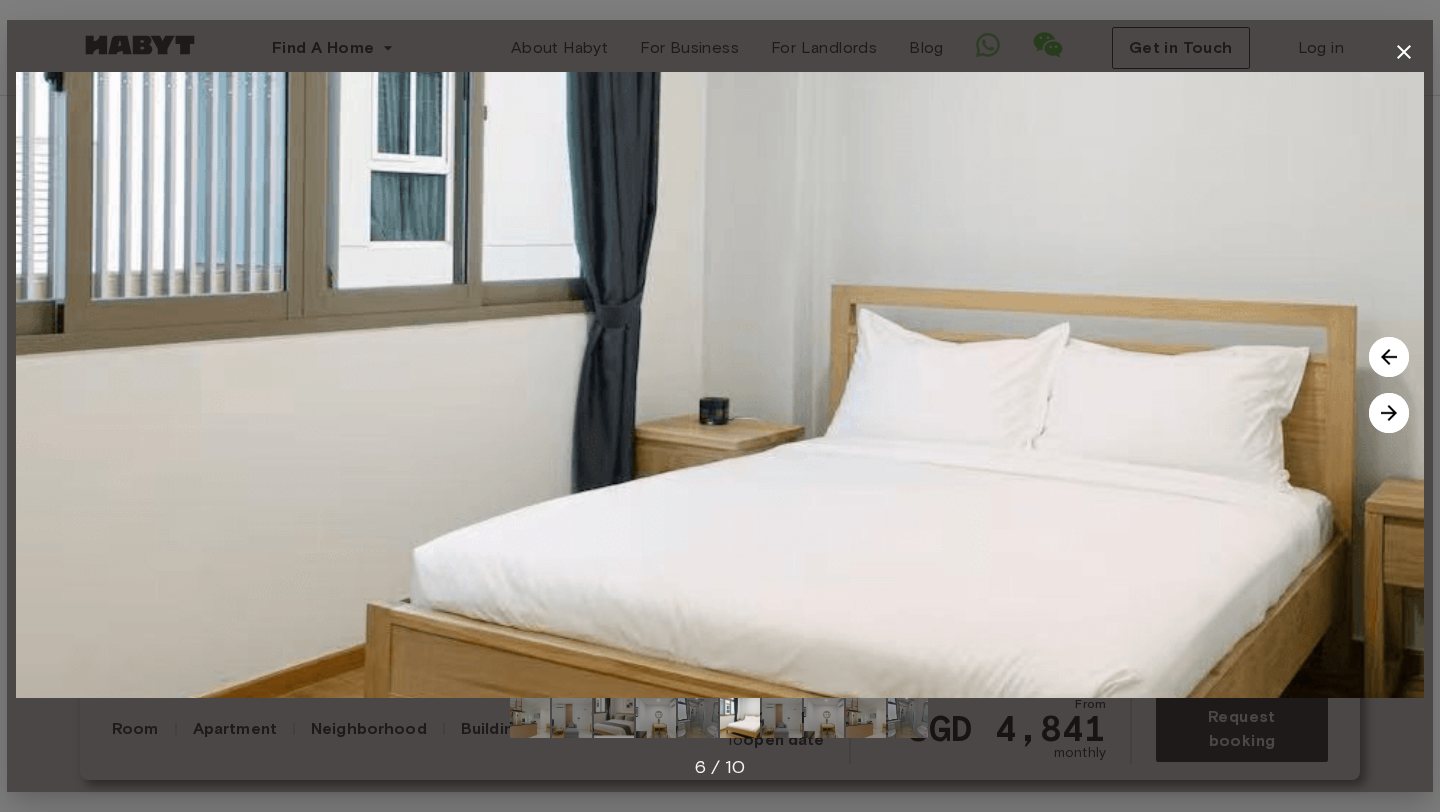 click at bounding box center [1389, 413] 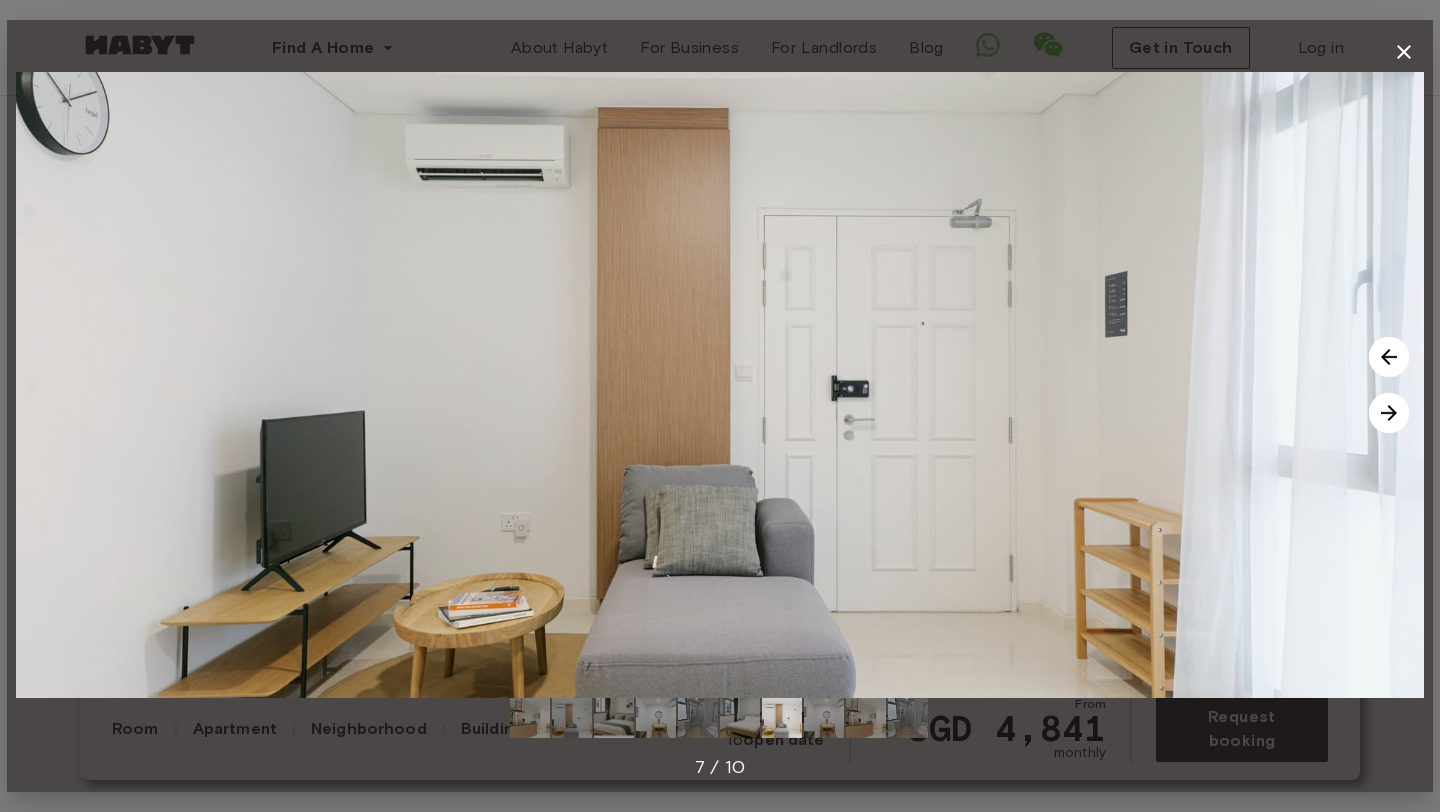 click at bounding box center (1389, 413) 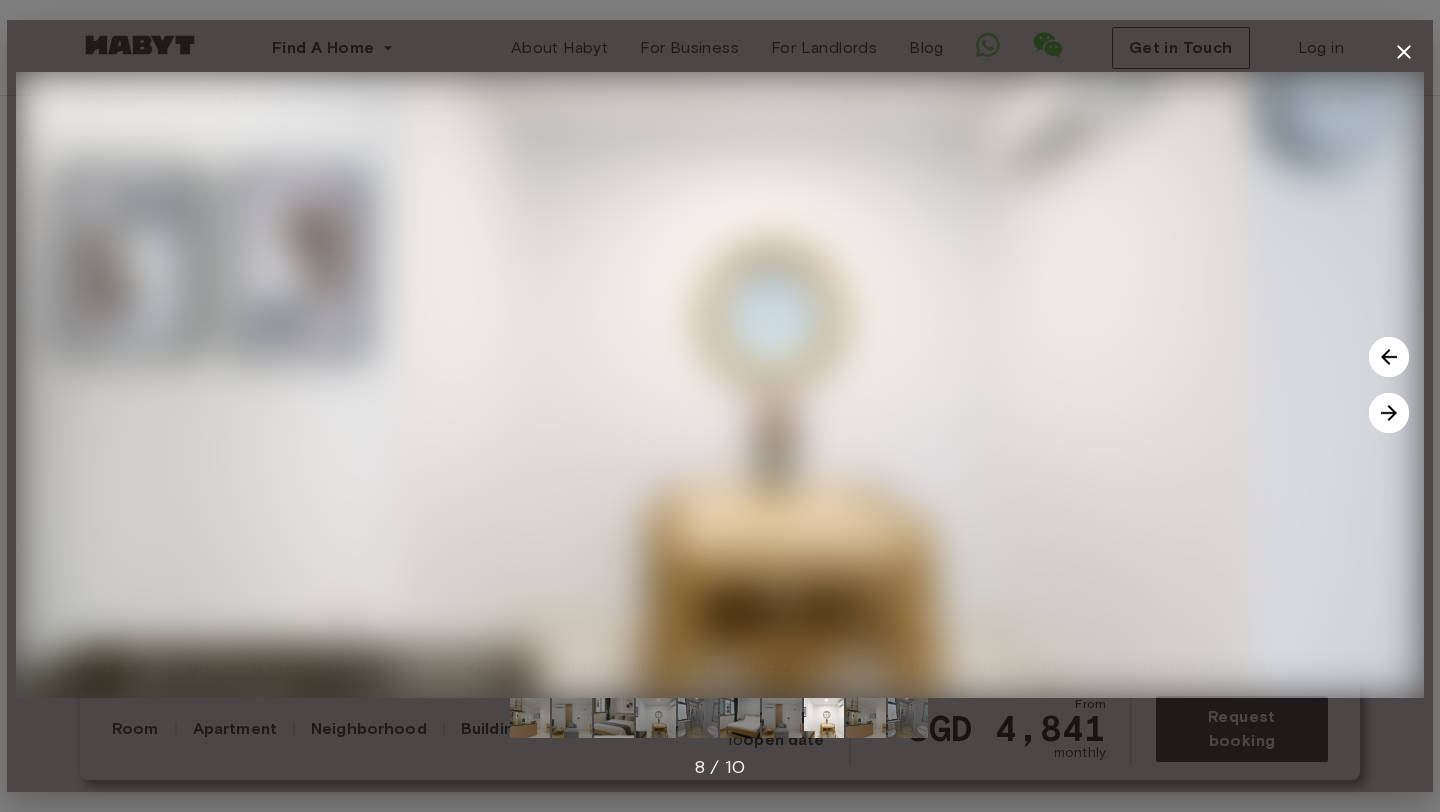 click at bounding box center [1389, 413] 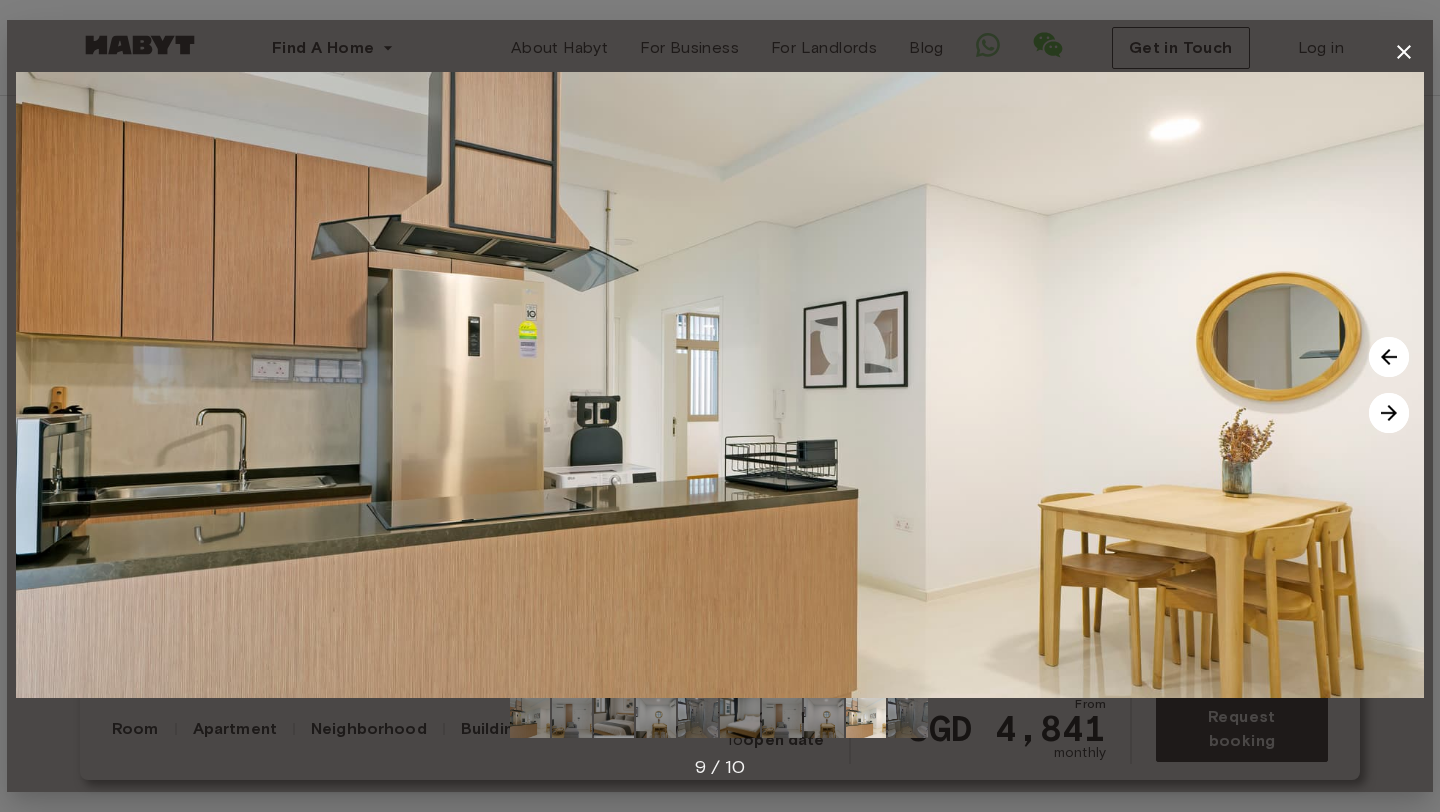 click 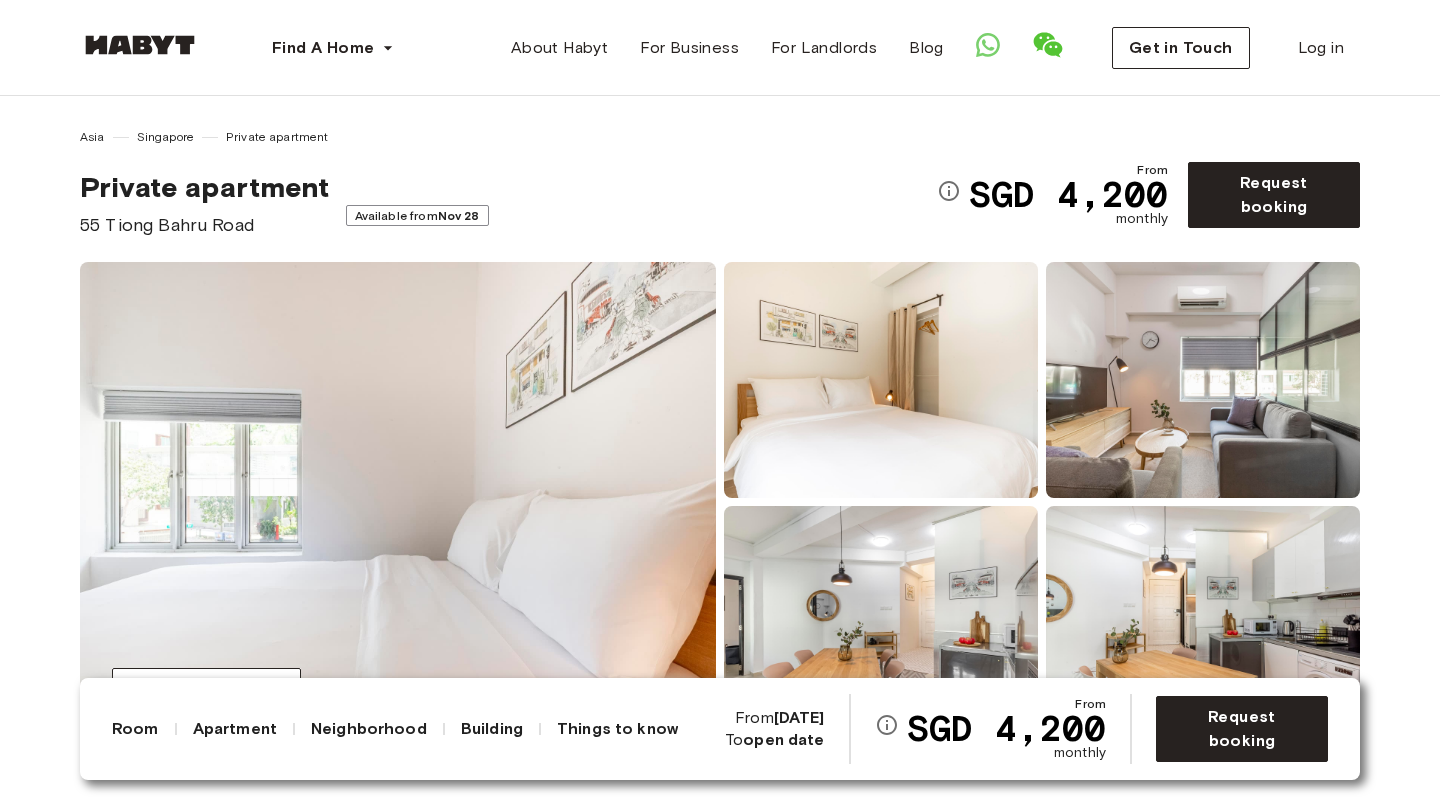 scroll, scrollTop: 547, scrollLeft: 0, axis: vertical 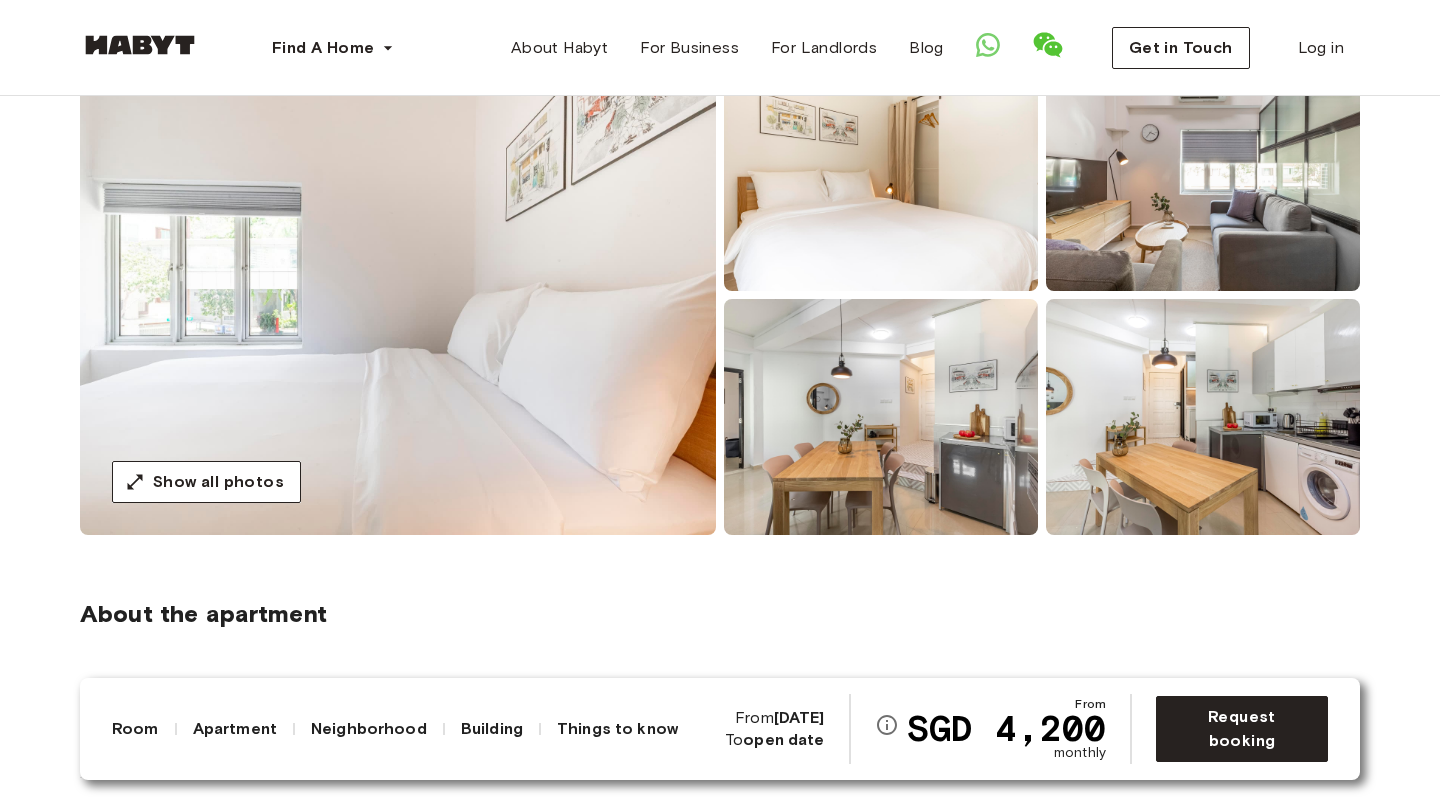 click at bounding box center (398, 295) 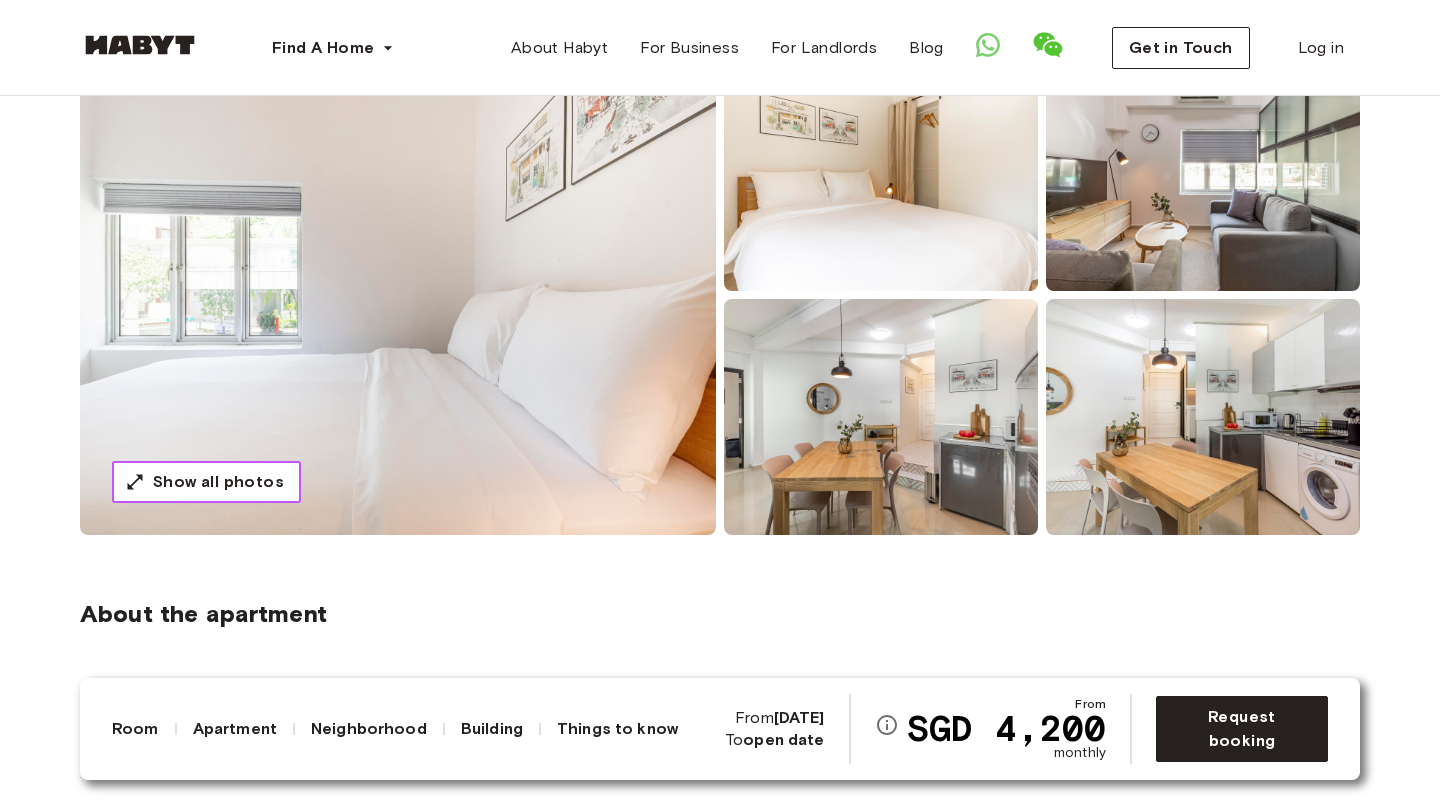 click on "Show all photos" at bounding box center (218, 482) 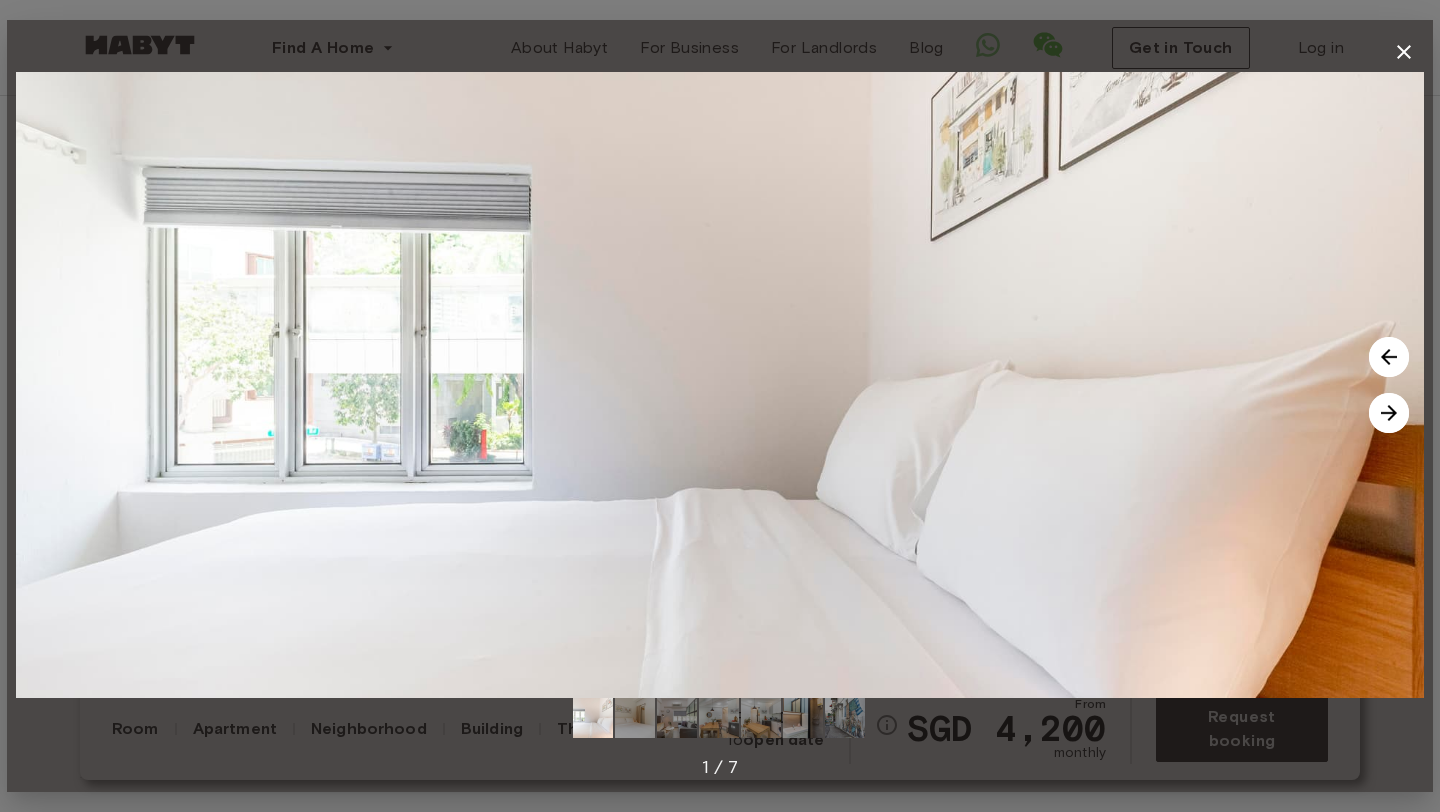 click at bounding box center (1389, 413) 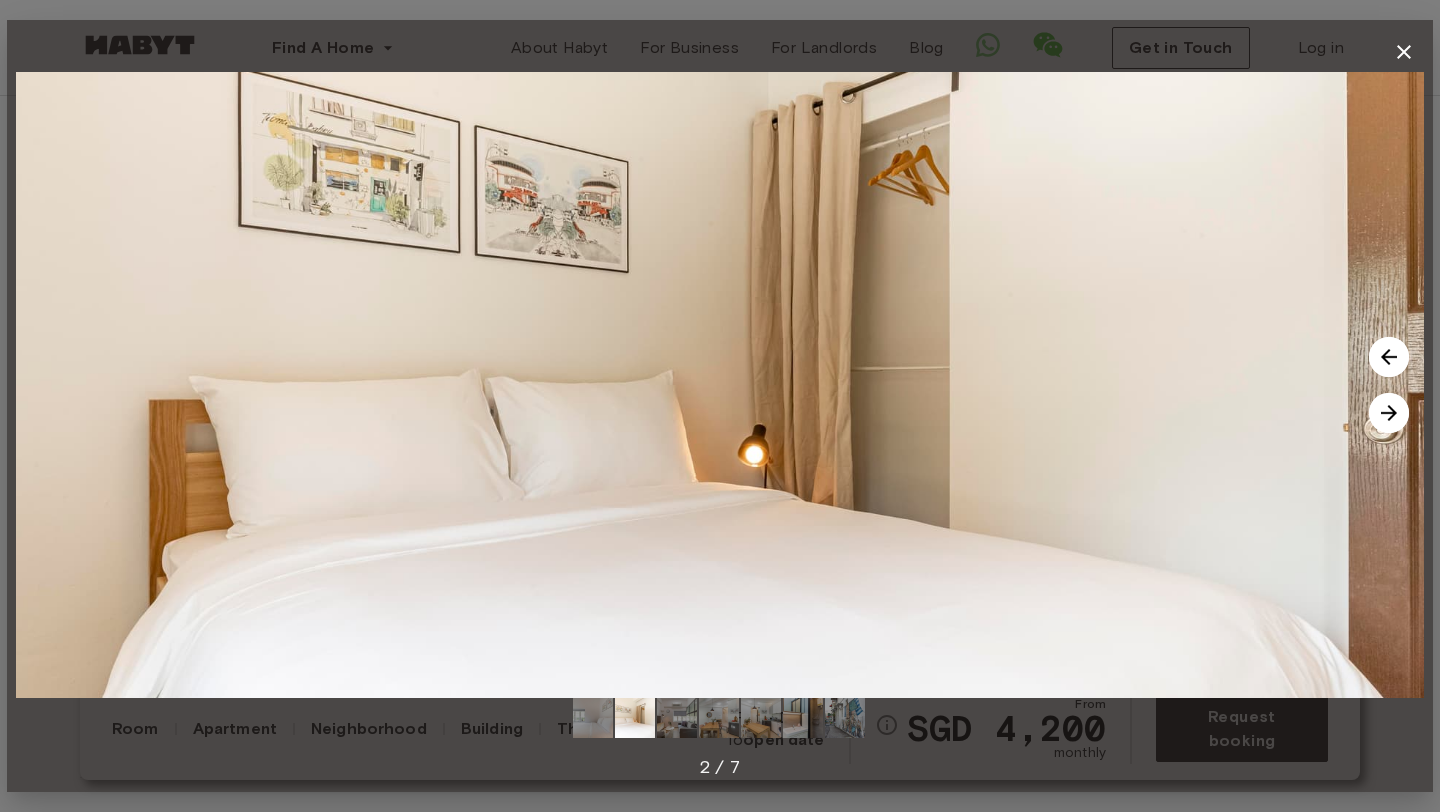 click at bounding box center (1389, 413) 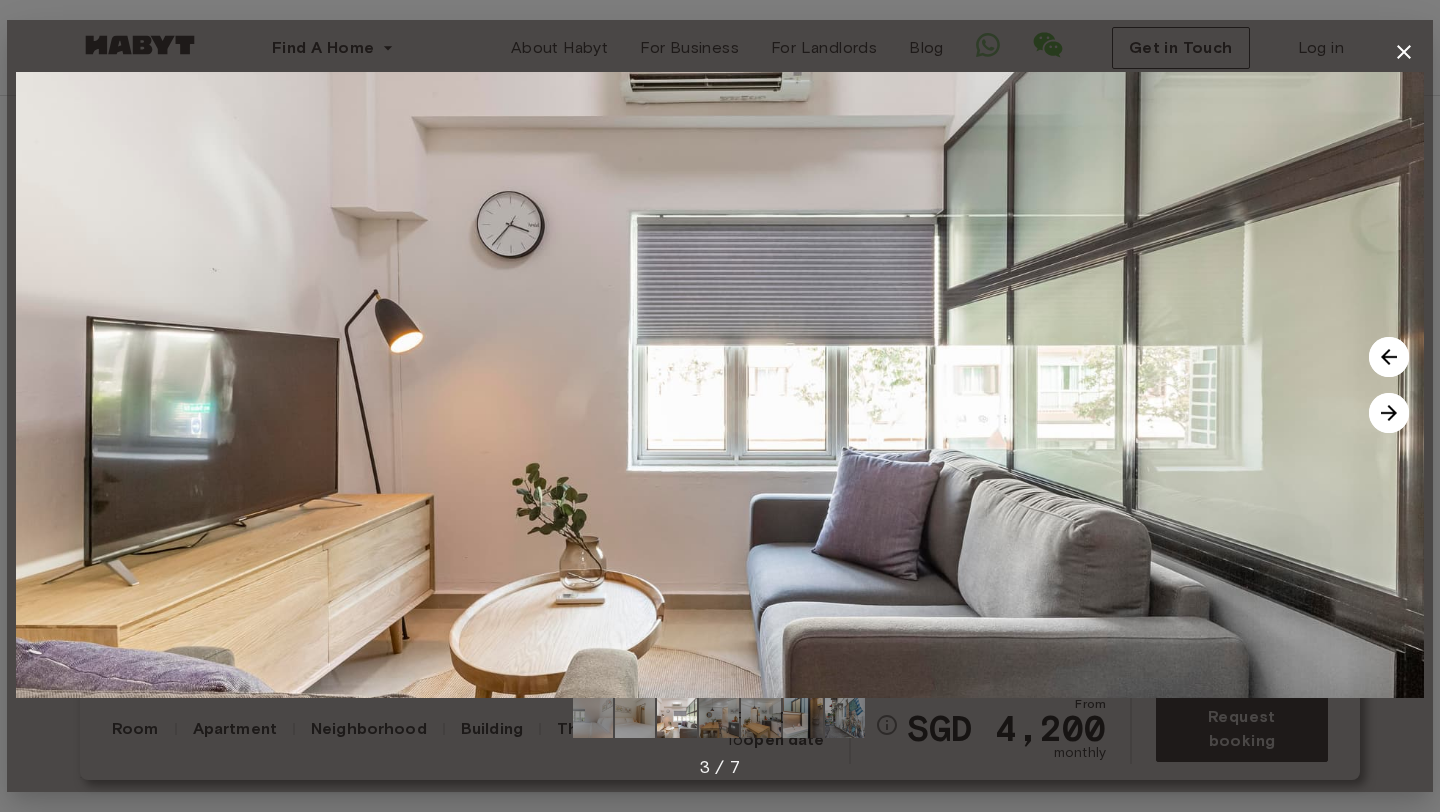 click at bounding box center (1389, 413) 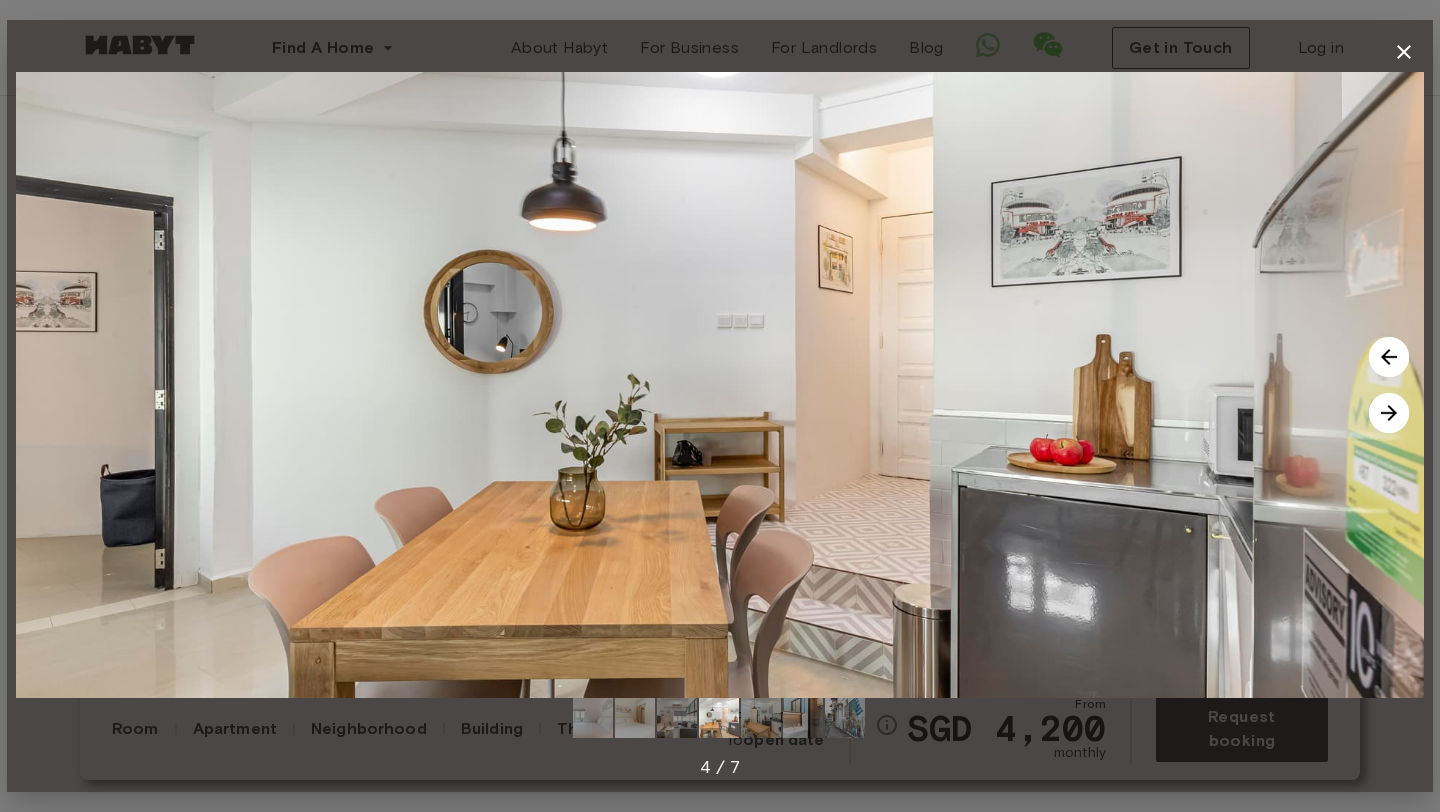 click at bounding box center (1389, 413) 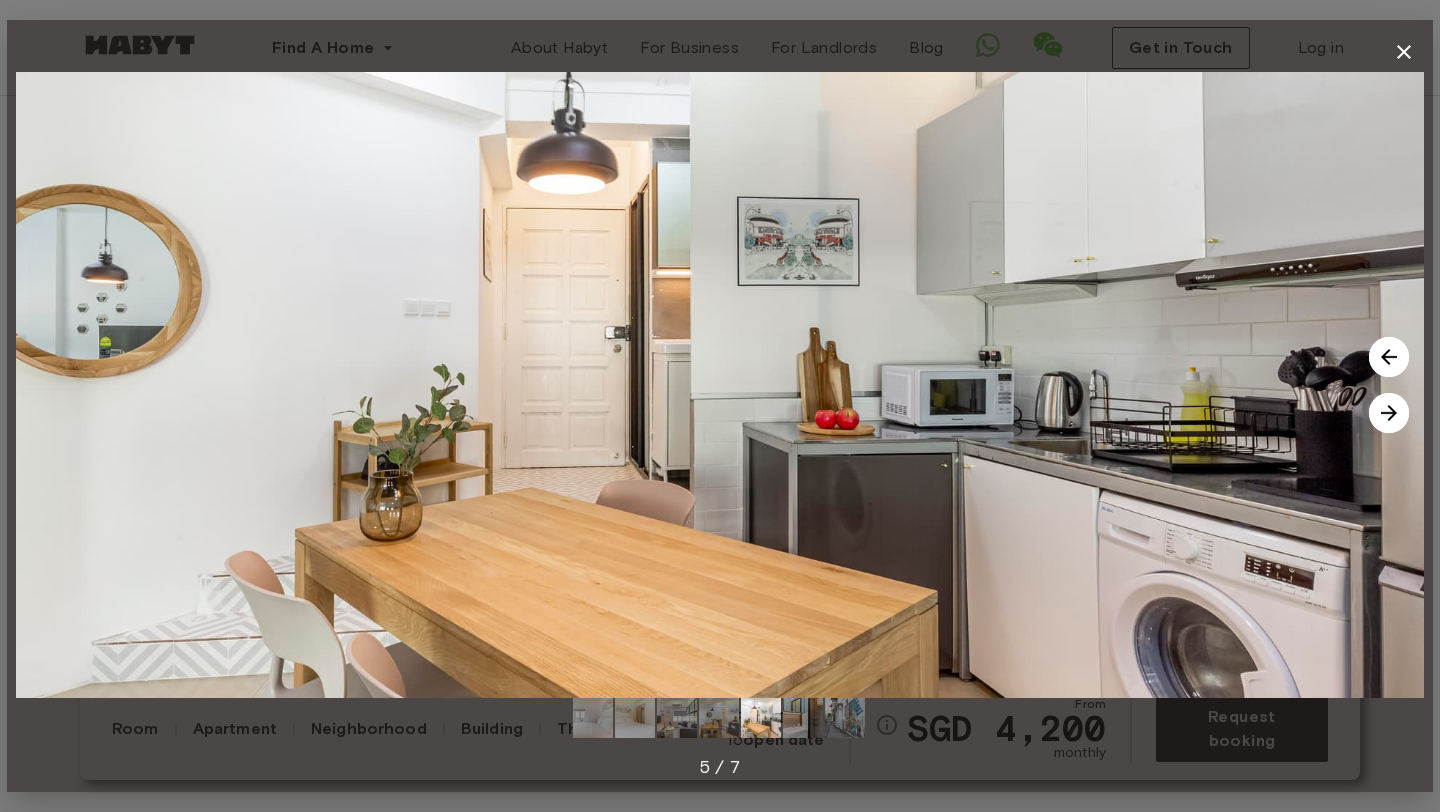 click at bounding box center [1389, 413] 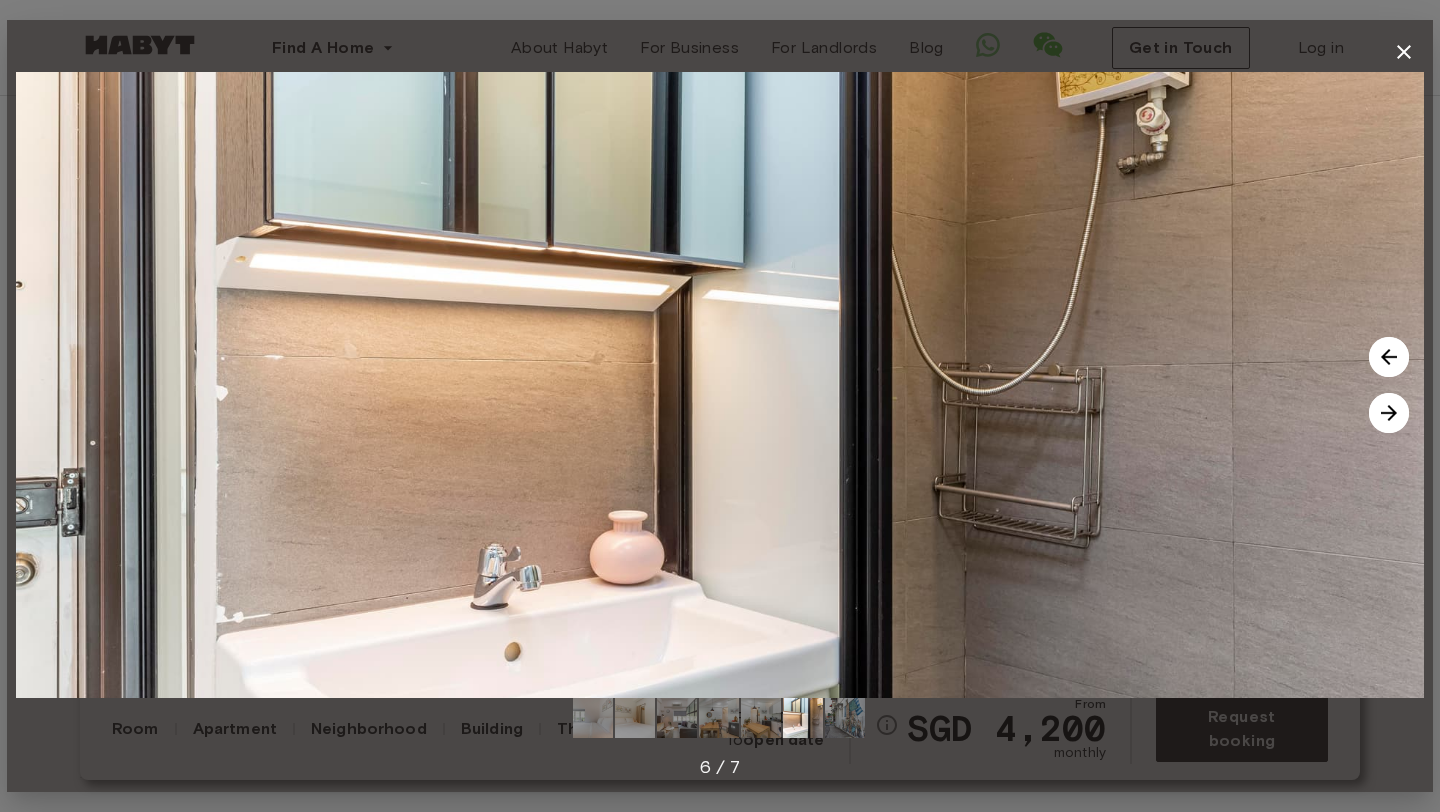 click at bounding box center (1389, 357) 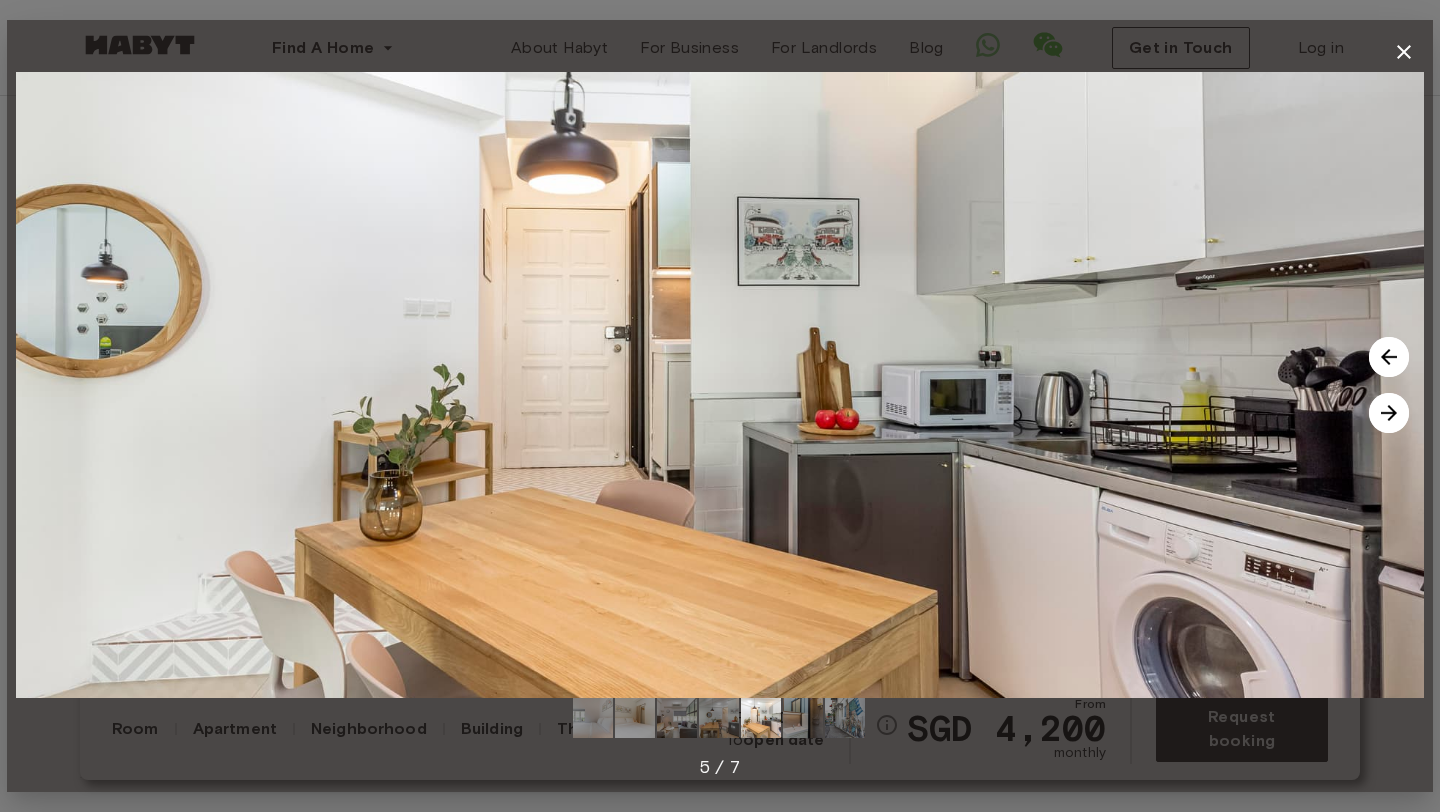 click at bounding box center [1389, 413] 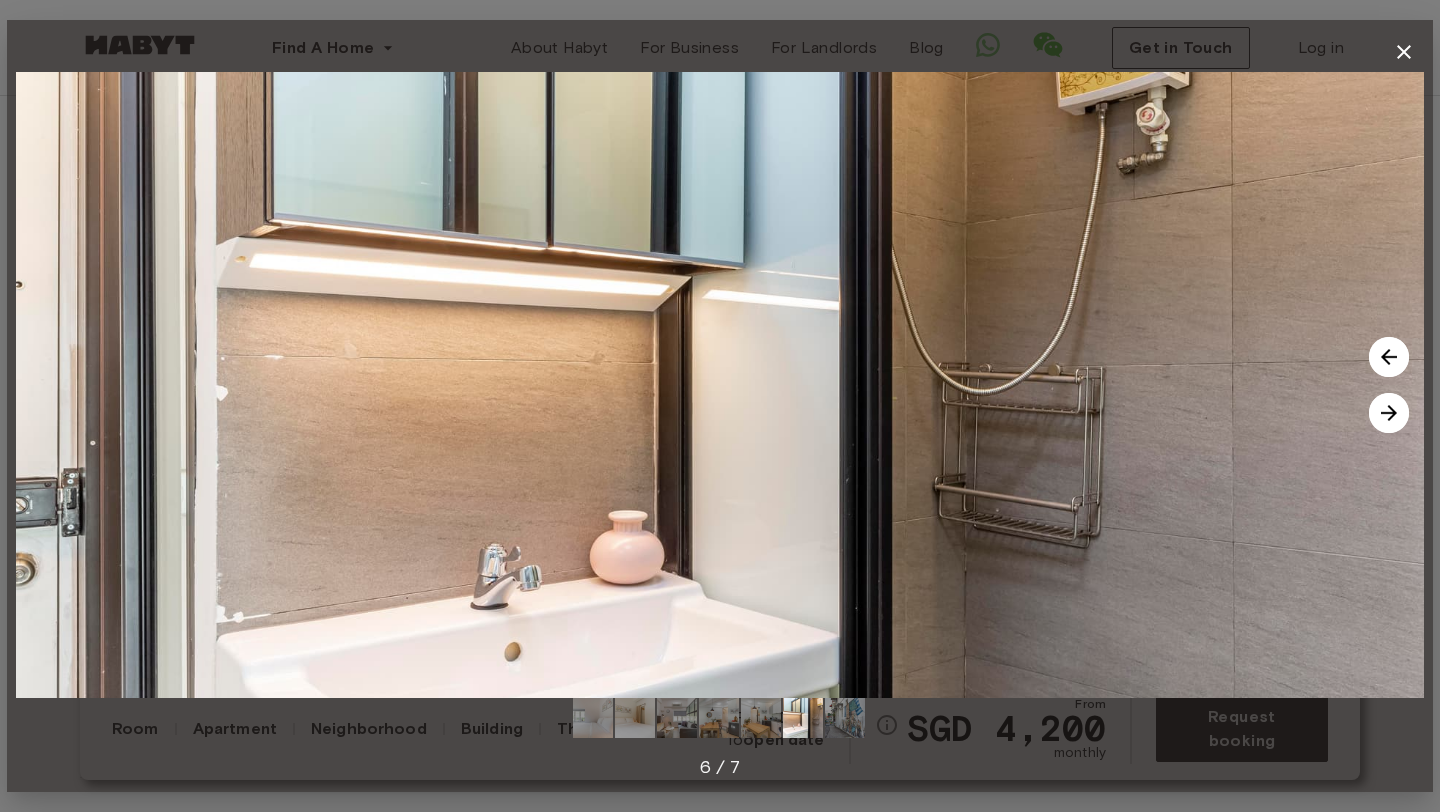 click at bounding box center [1389, 413] 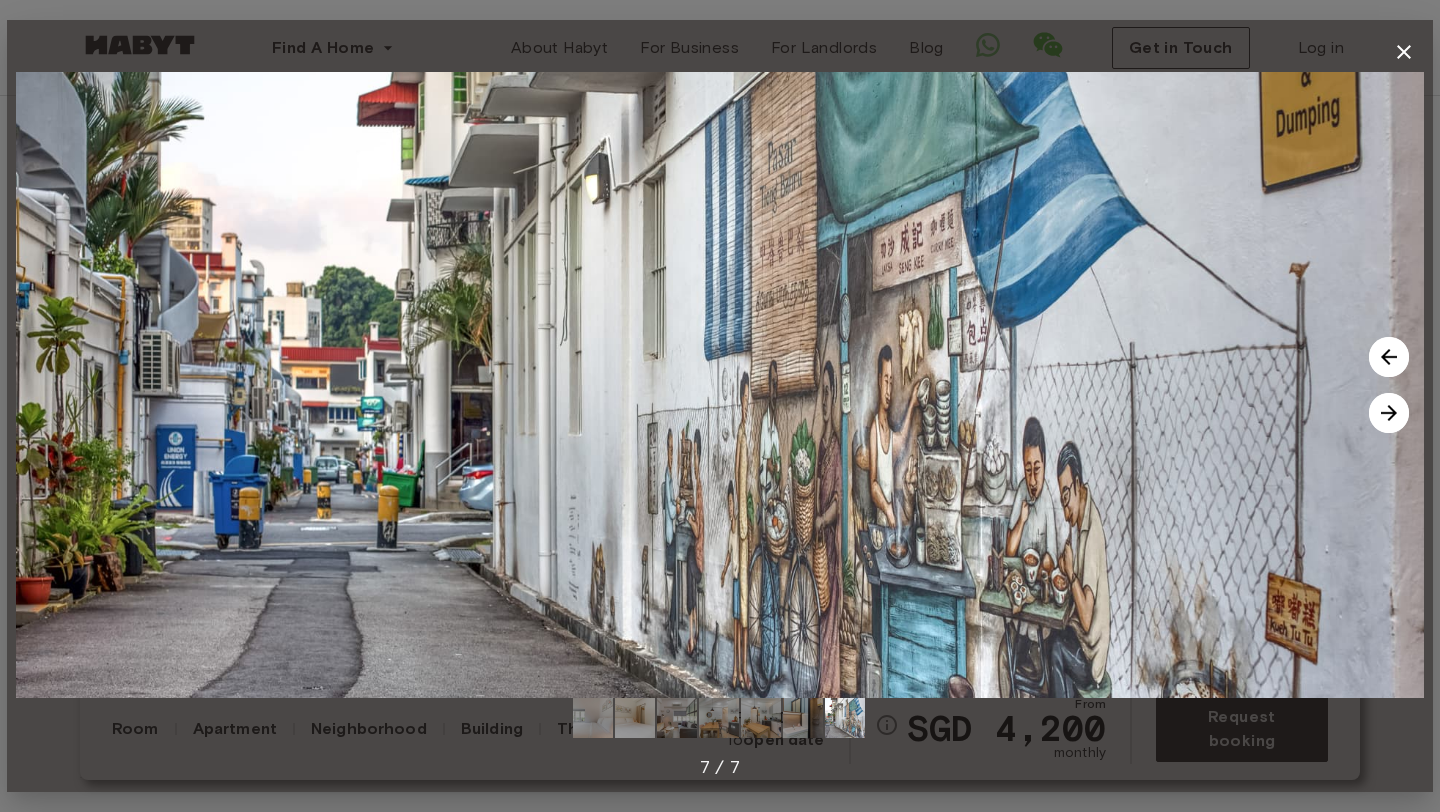 click at bounding box center [1389, 413] 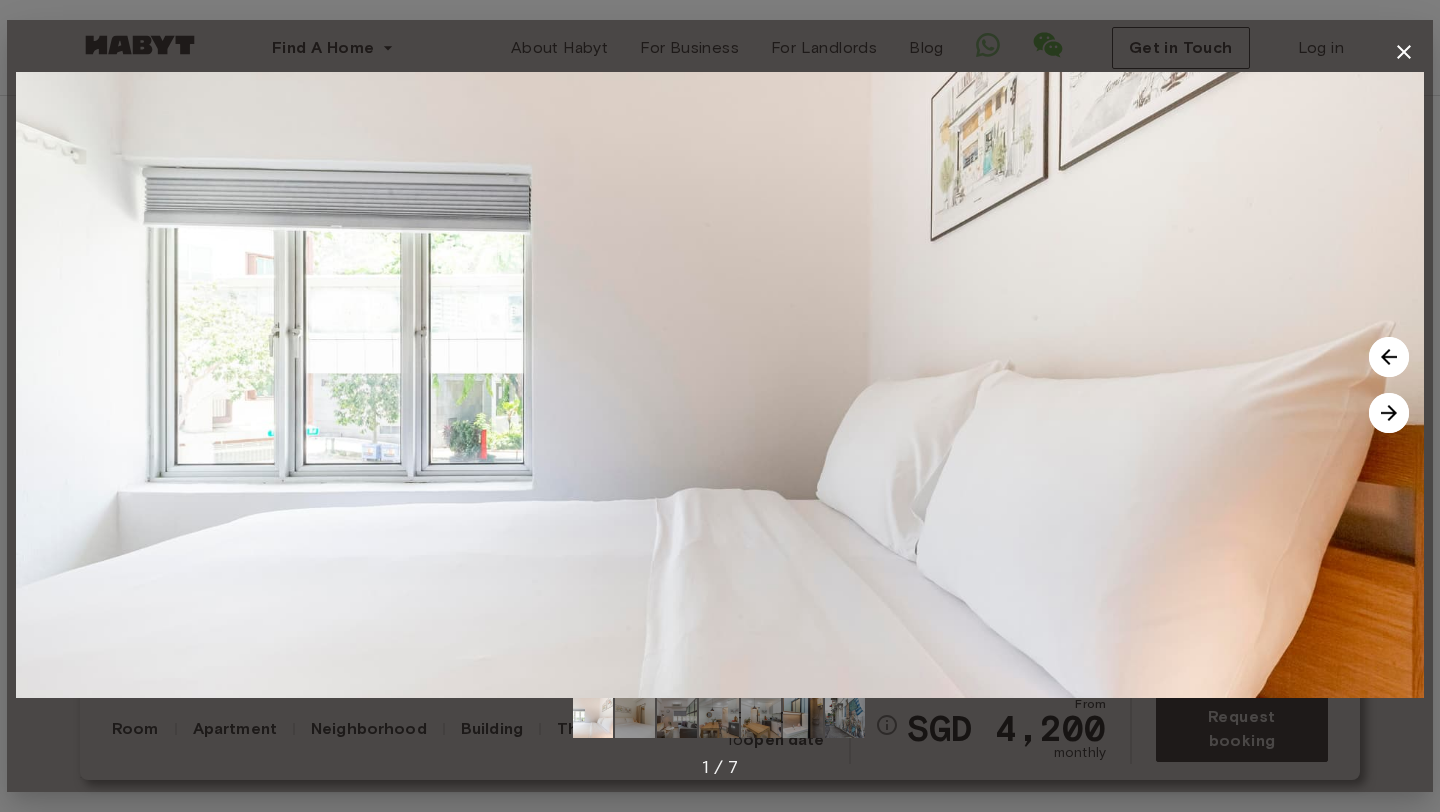 click at bounding box center [1389, 413] 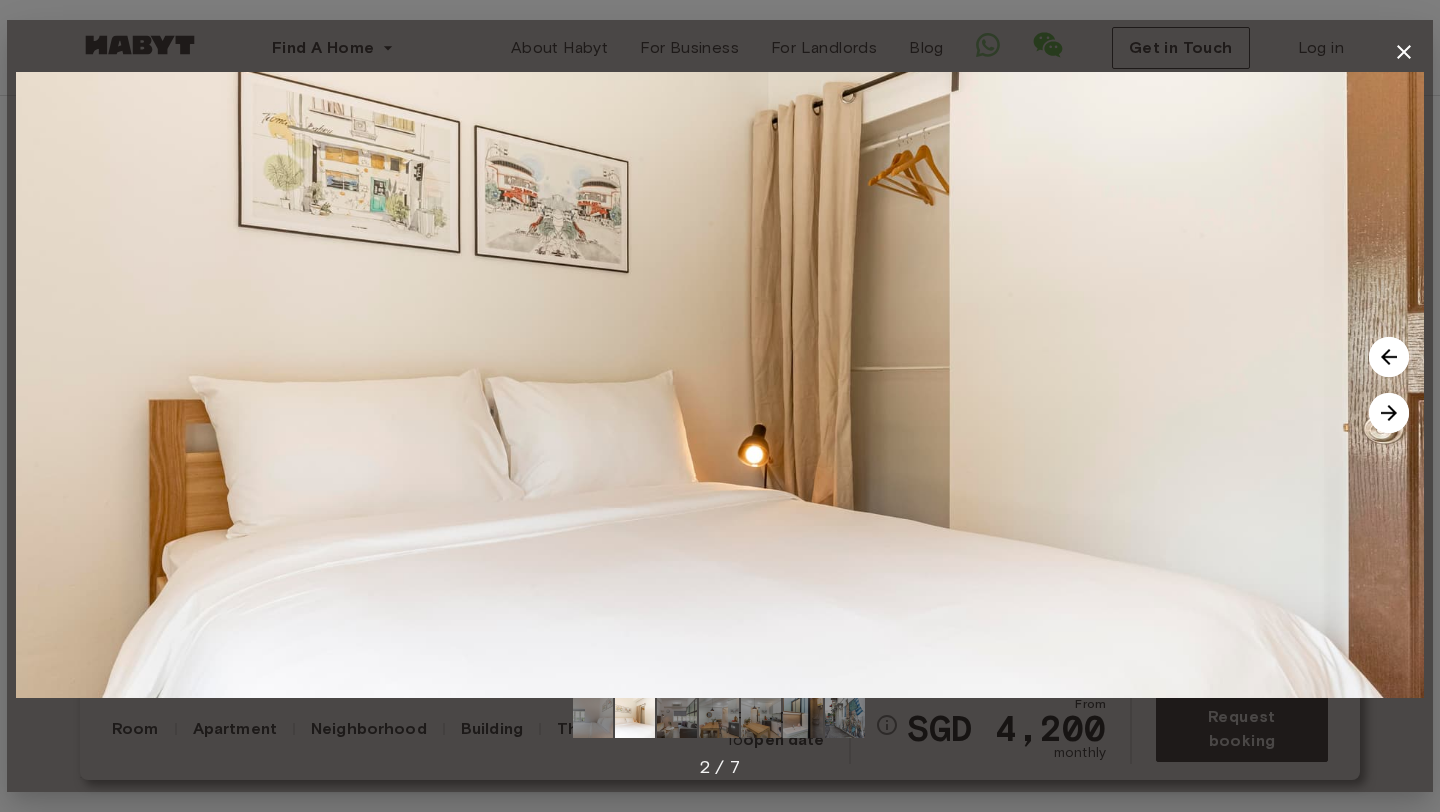click at bounding box center [1389, 413] 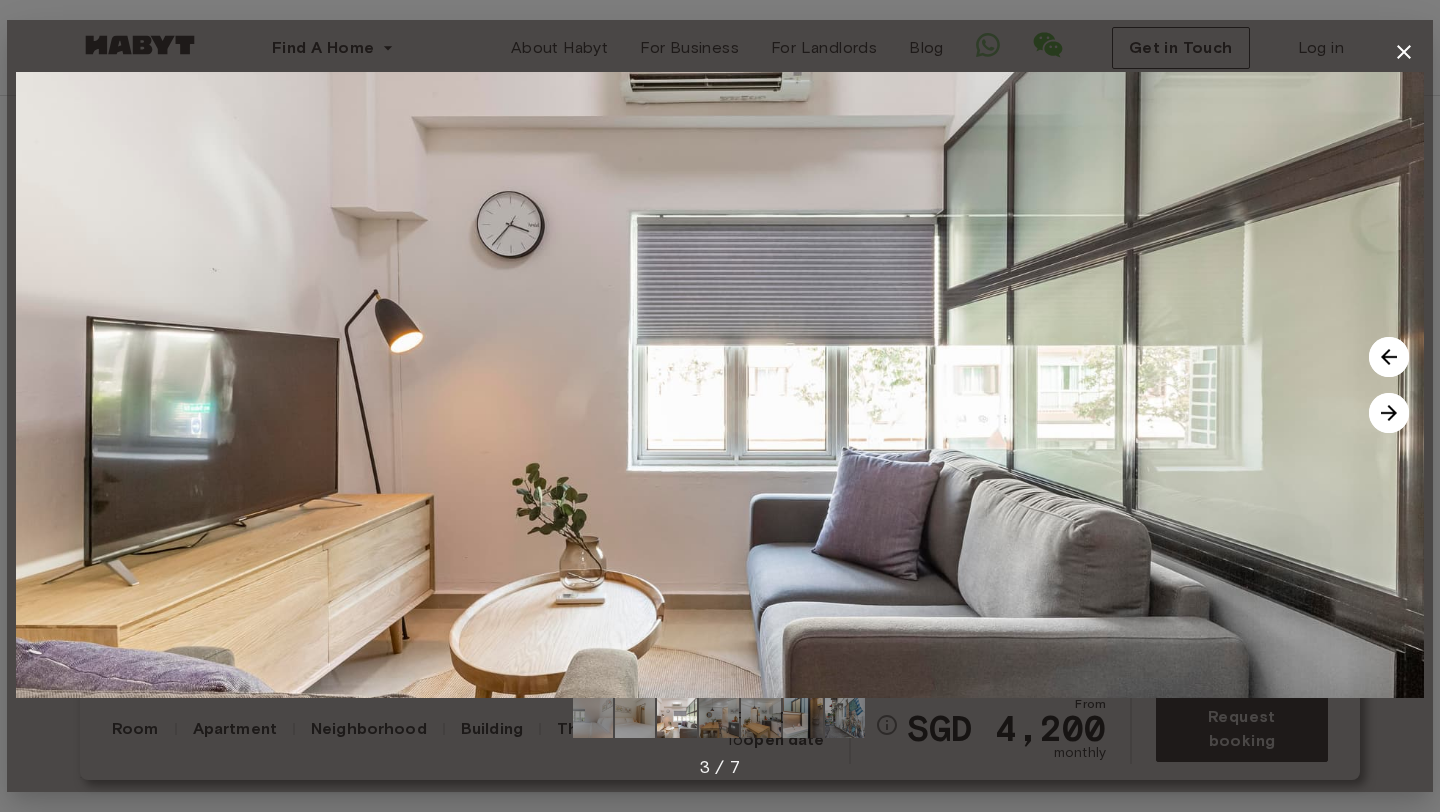 click at bounding box center (1389, 413) 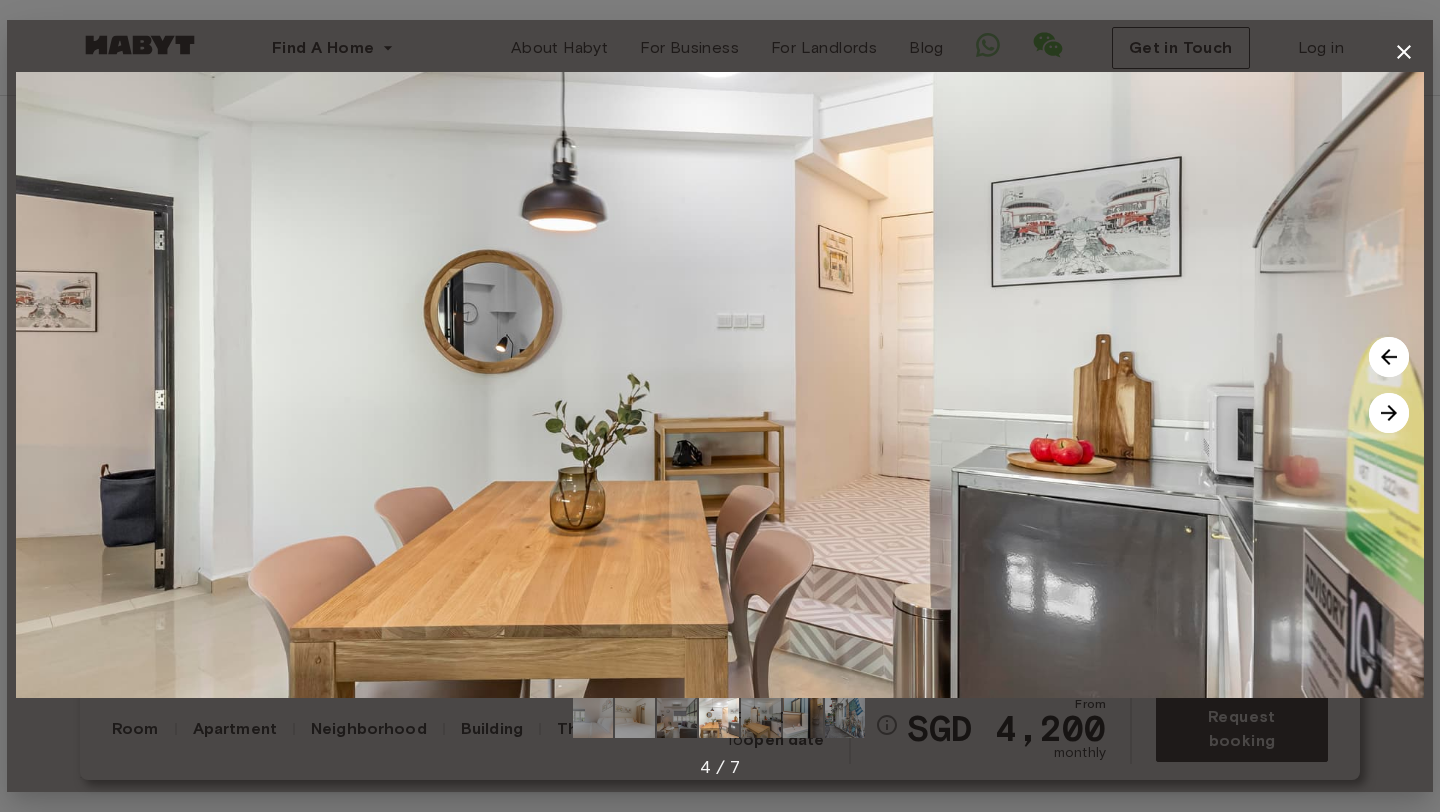 click at bounding box center [1389, 413] 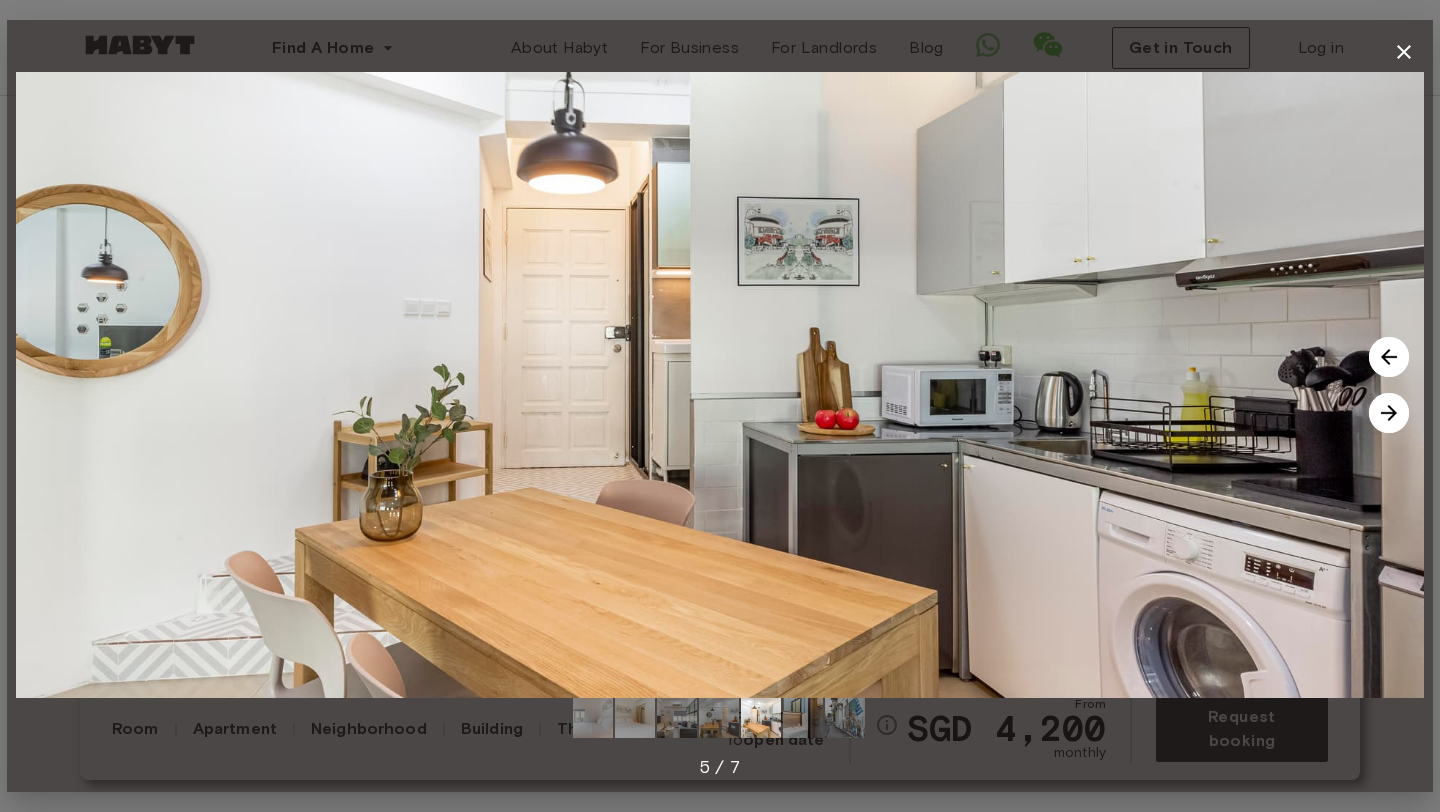 click at bounding box center (1389, 413) 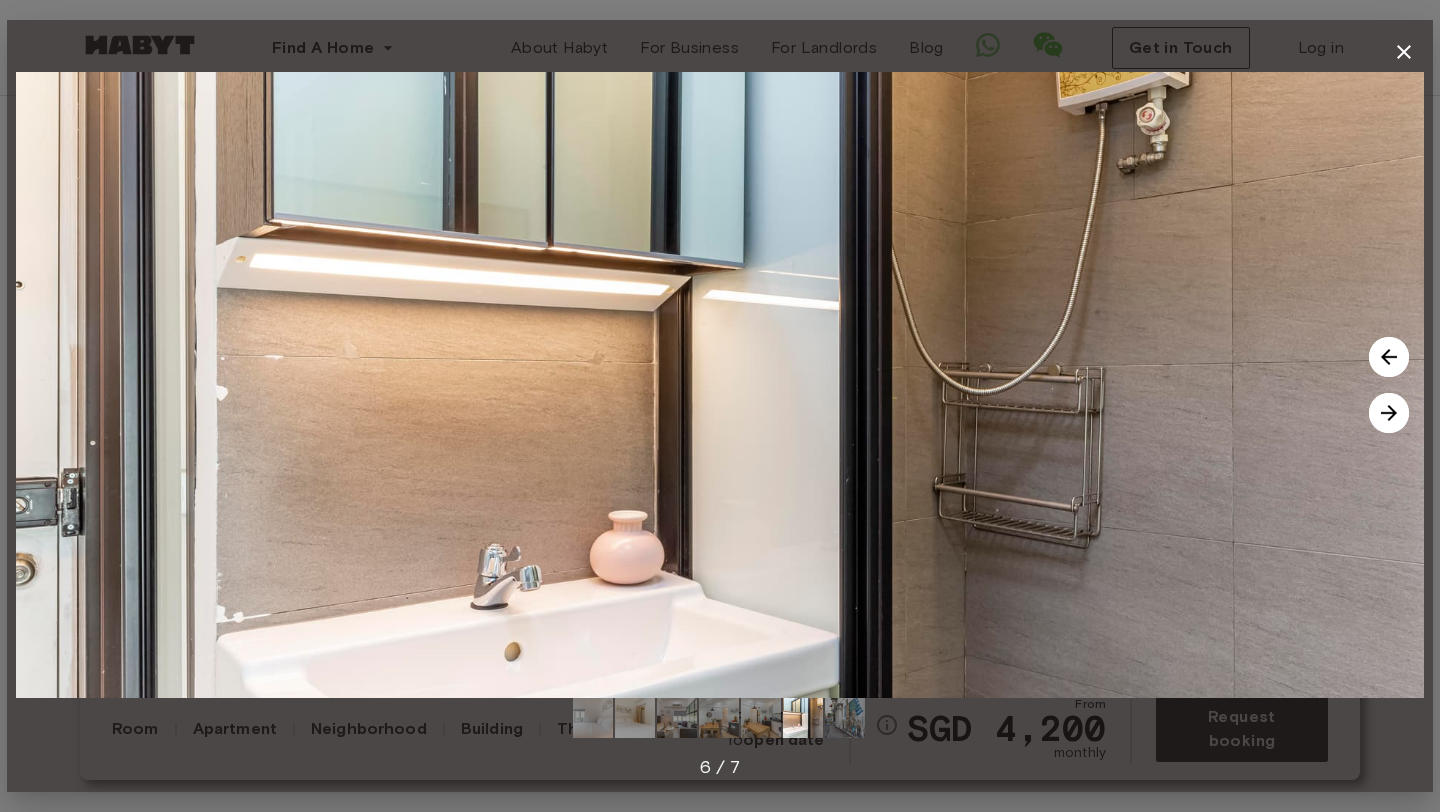 click 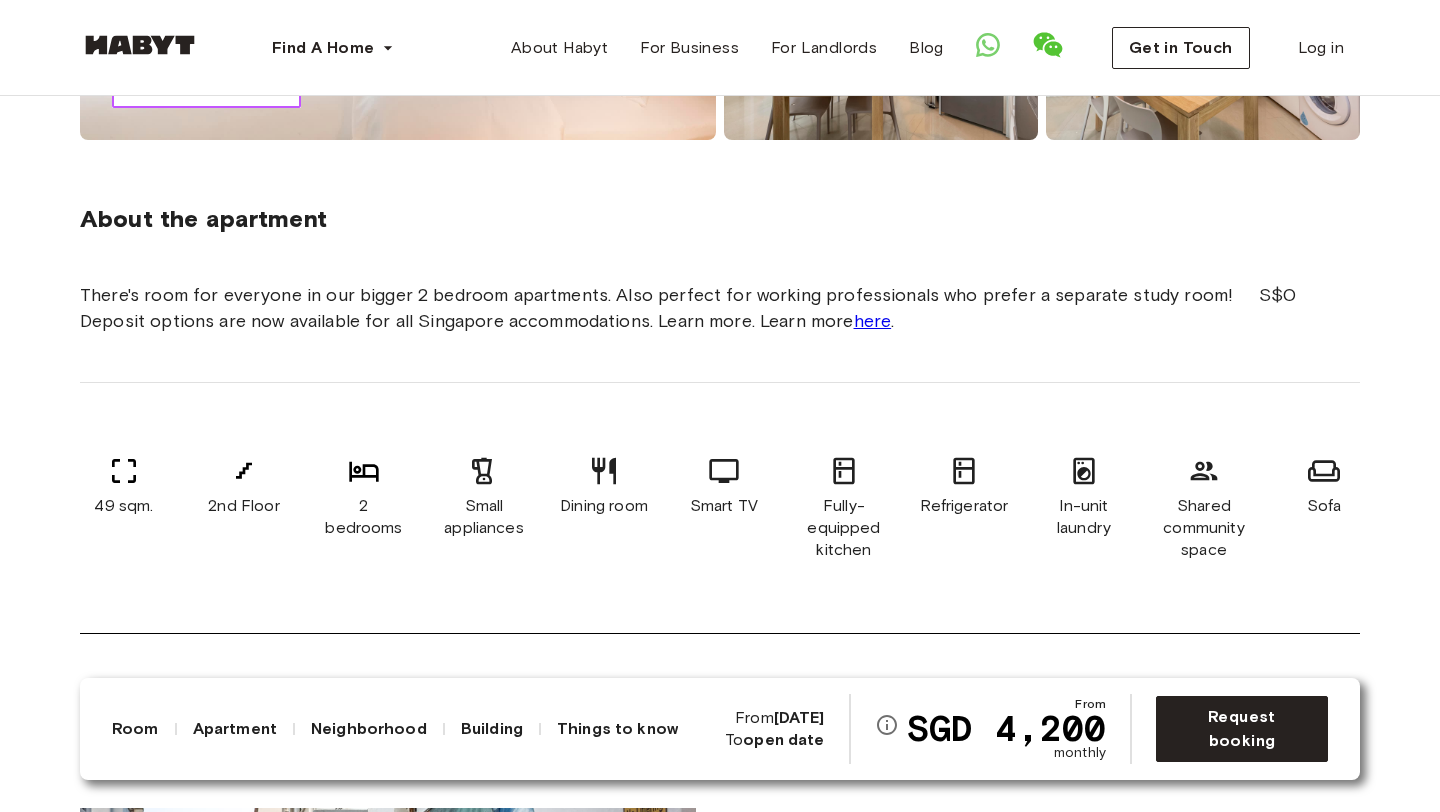 scroll, scrollTop: 655, scrollLeft: 0, axis: vertical 